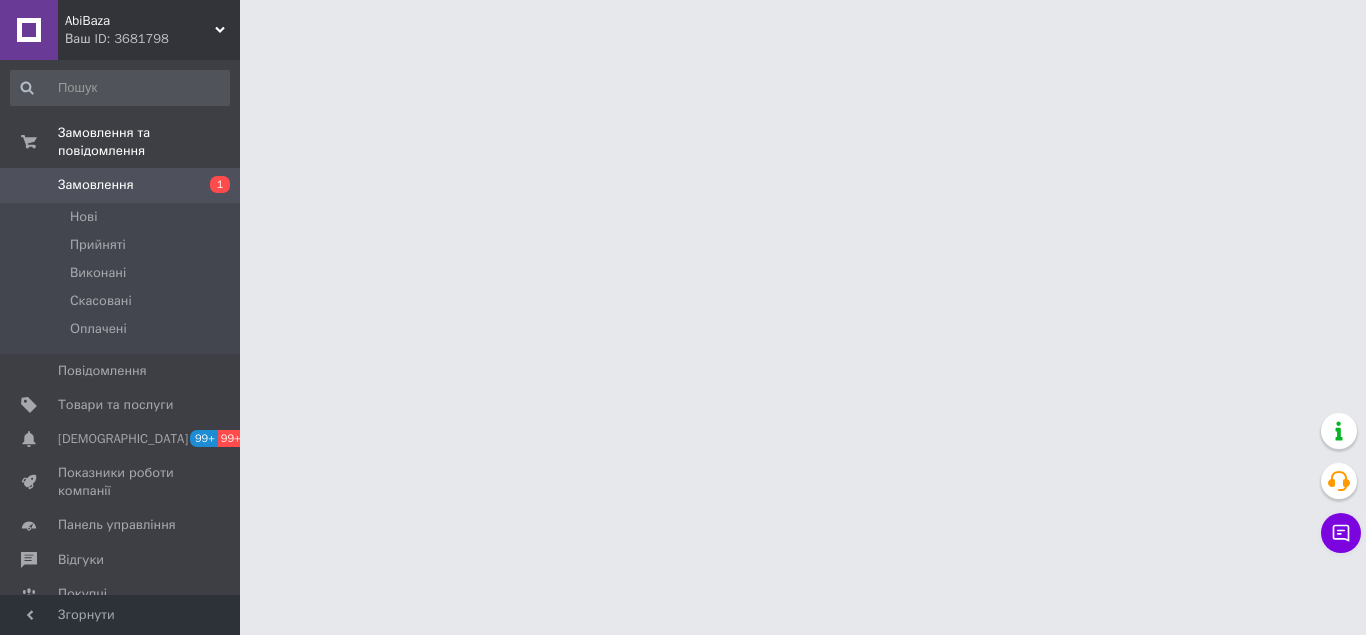 scroll, scrollTop: 0, scrollLeft: 0, axis: both 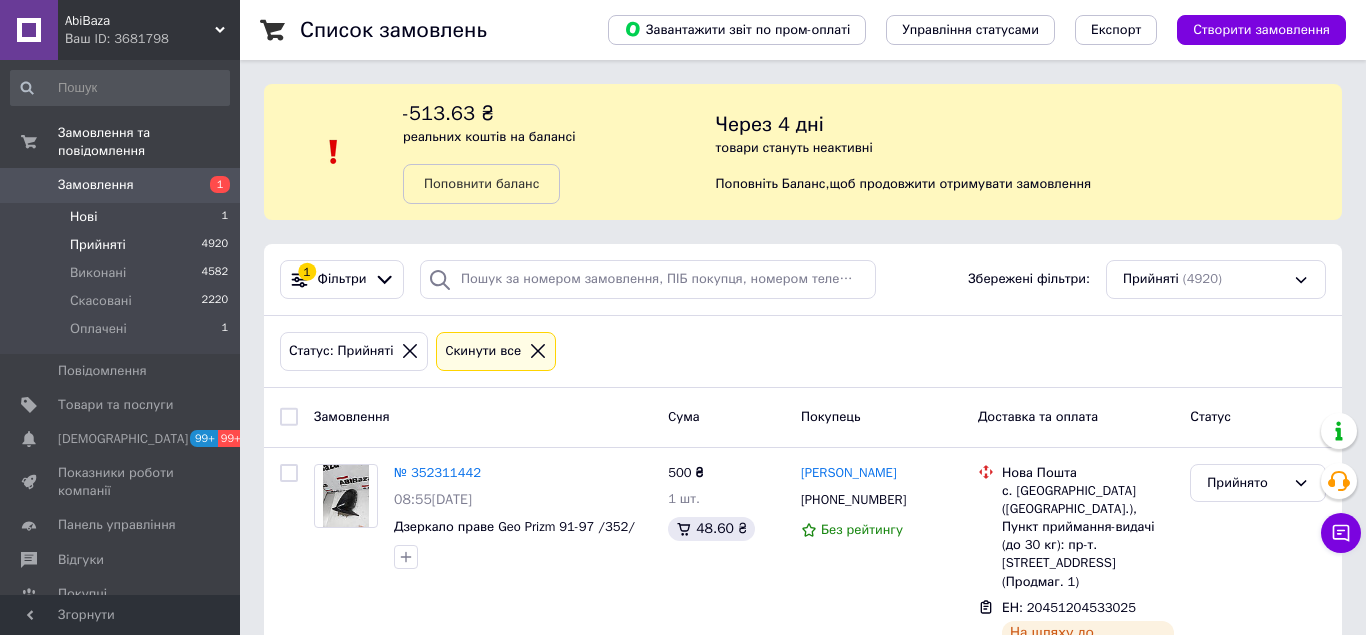 click on "Нові" at bounding box center [83, 217] 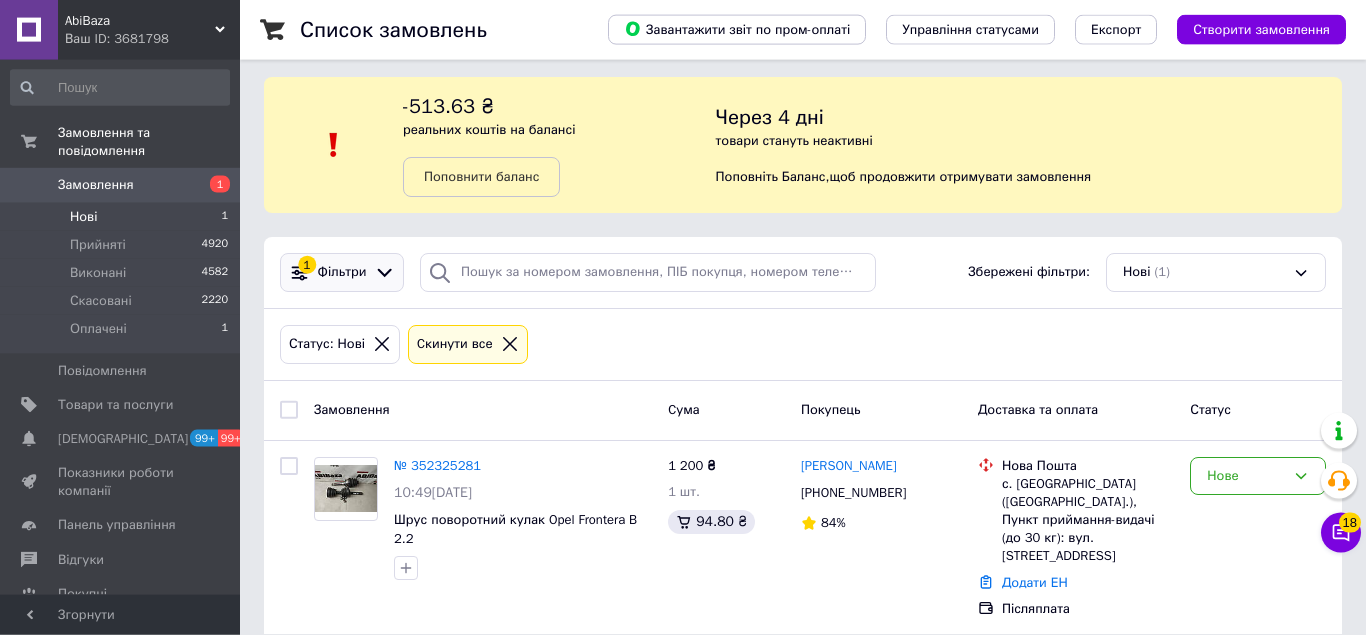 scroll, scrollTop: 12, scrollLeft: 0, axis: vertical 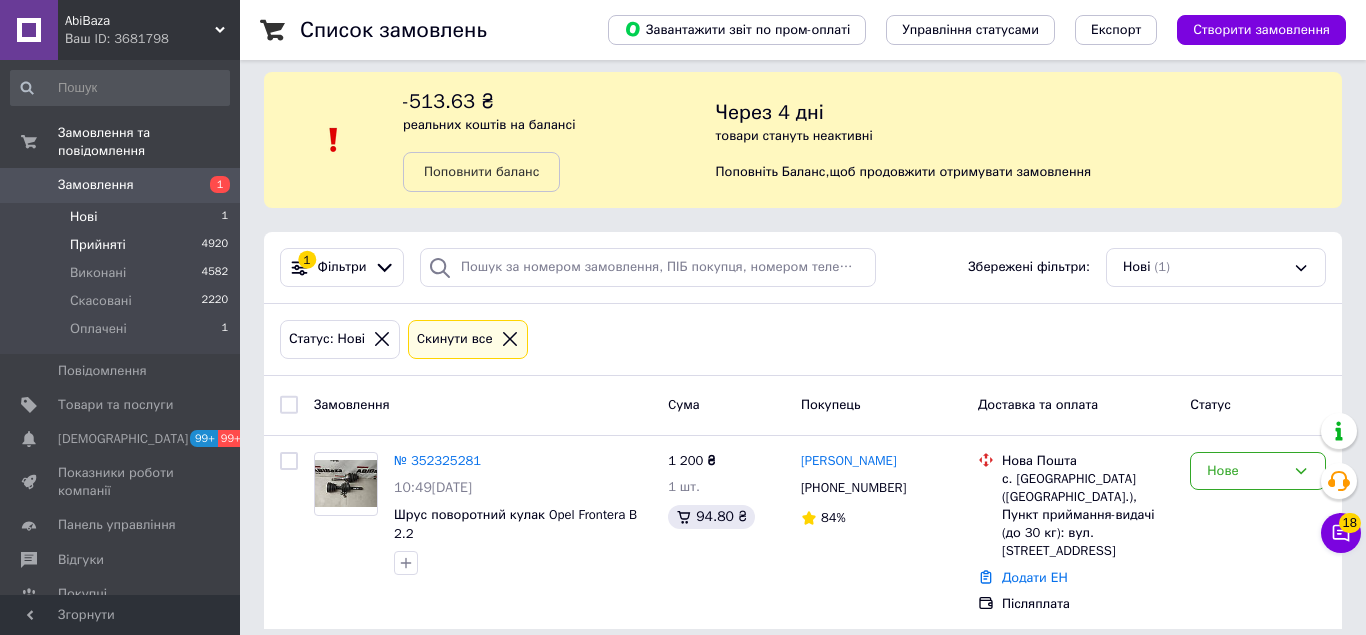 click on "Прийняті" at bounding box center (98, 245) 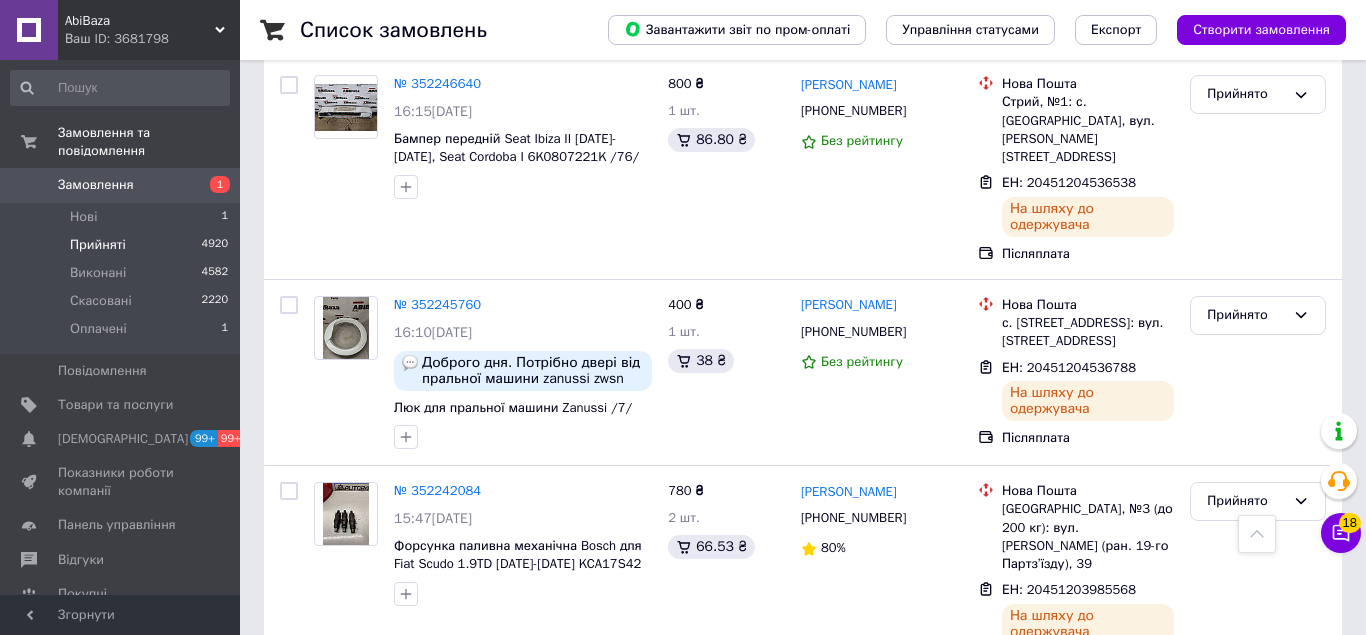 scroll, scrollTop: 3845, scrollLeft: 0, axis: vertical 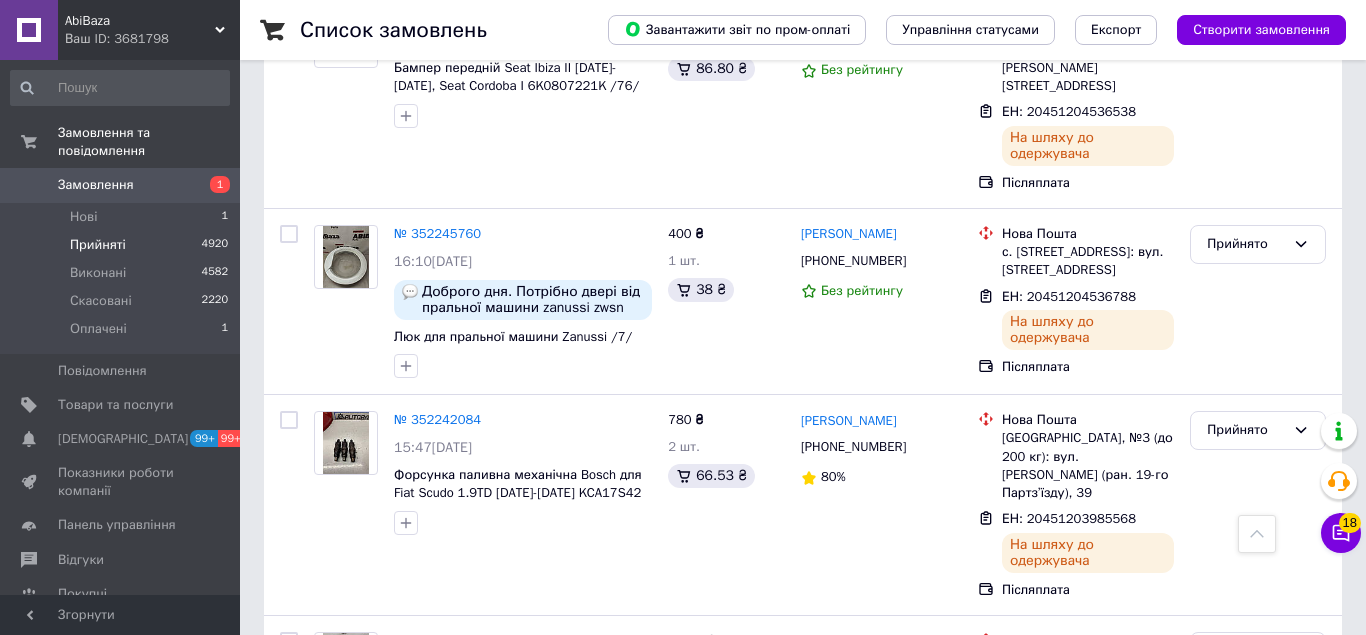 click on "2" at bounding box center [327, 828] 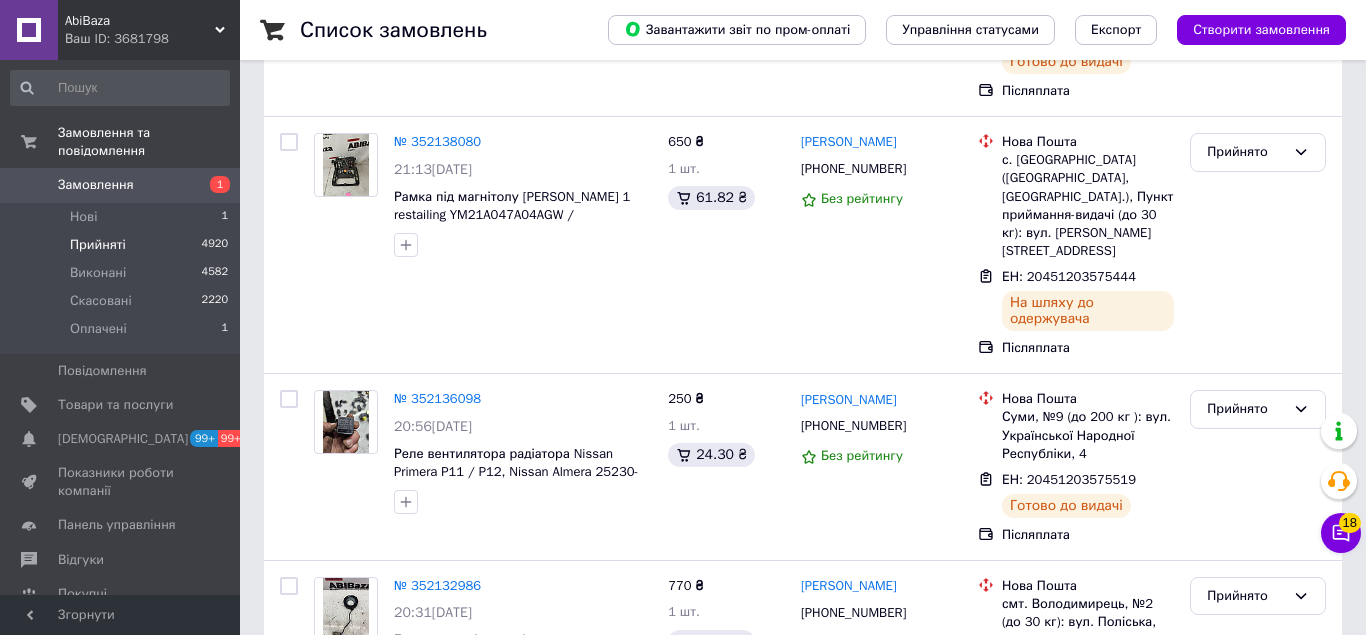 scroll, scrollTop: 0, scrollLeft: 0, axis: both 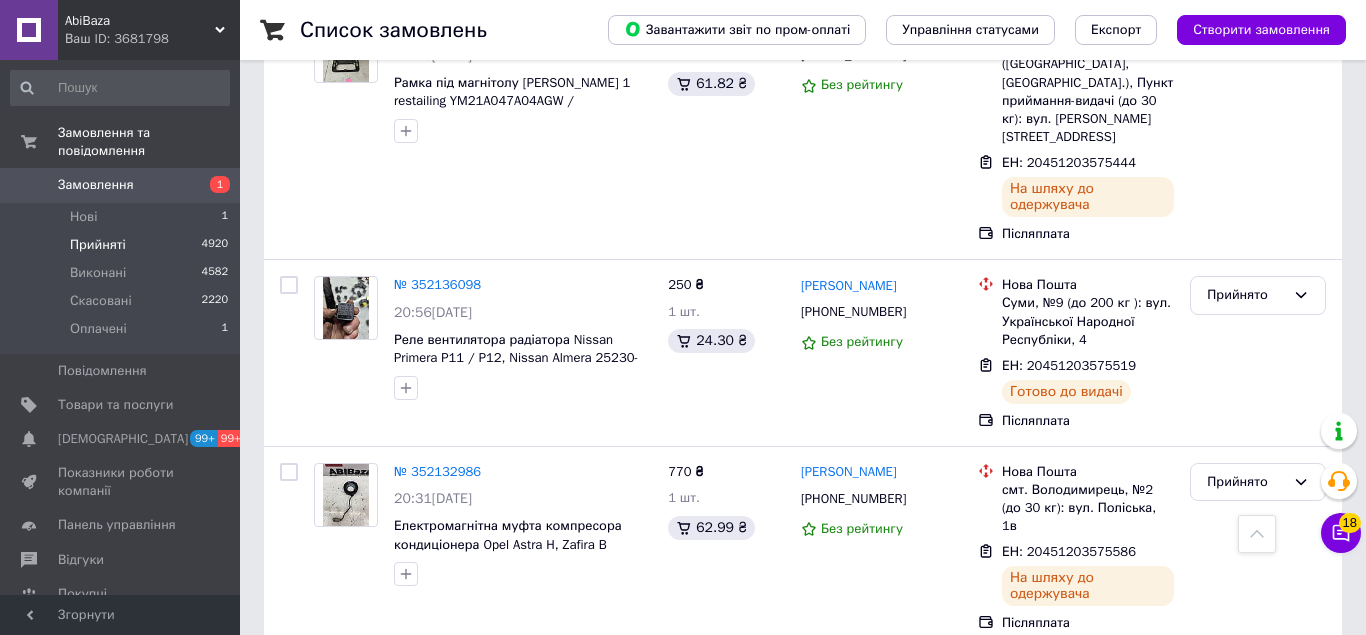 click on "1" at bounding box center [404, 898] 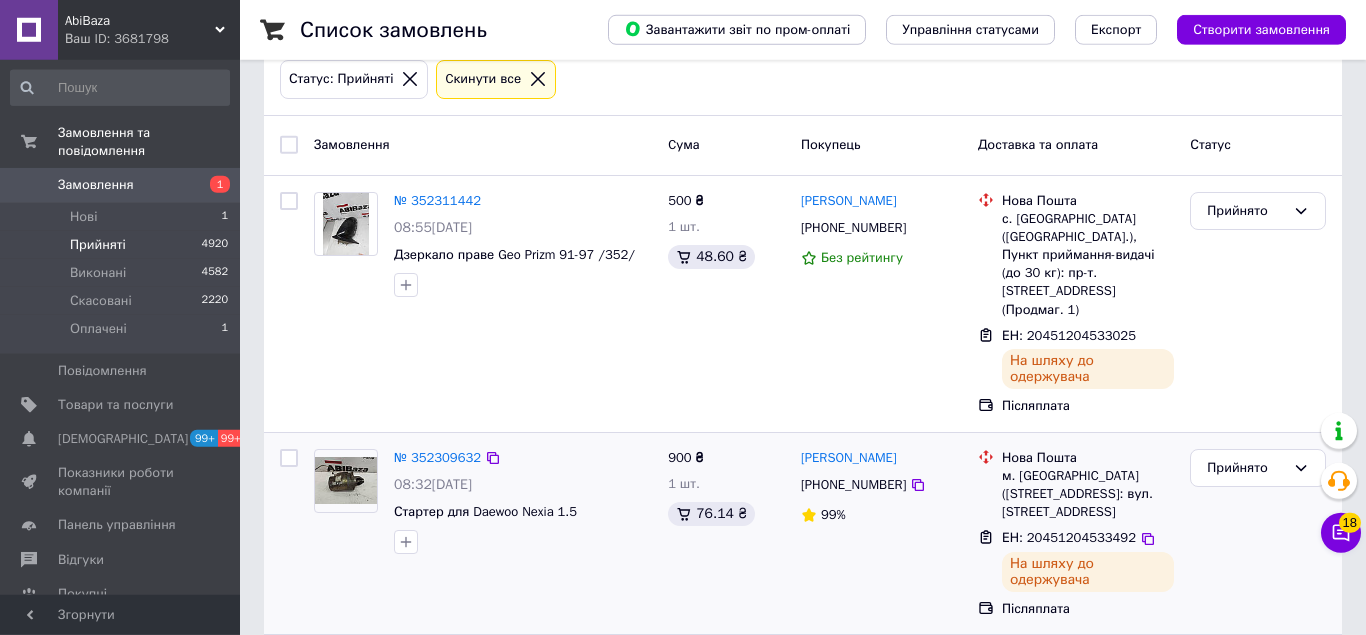 scroll, scrollTop: 306, scrollLeft: 0, axis: vertical 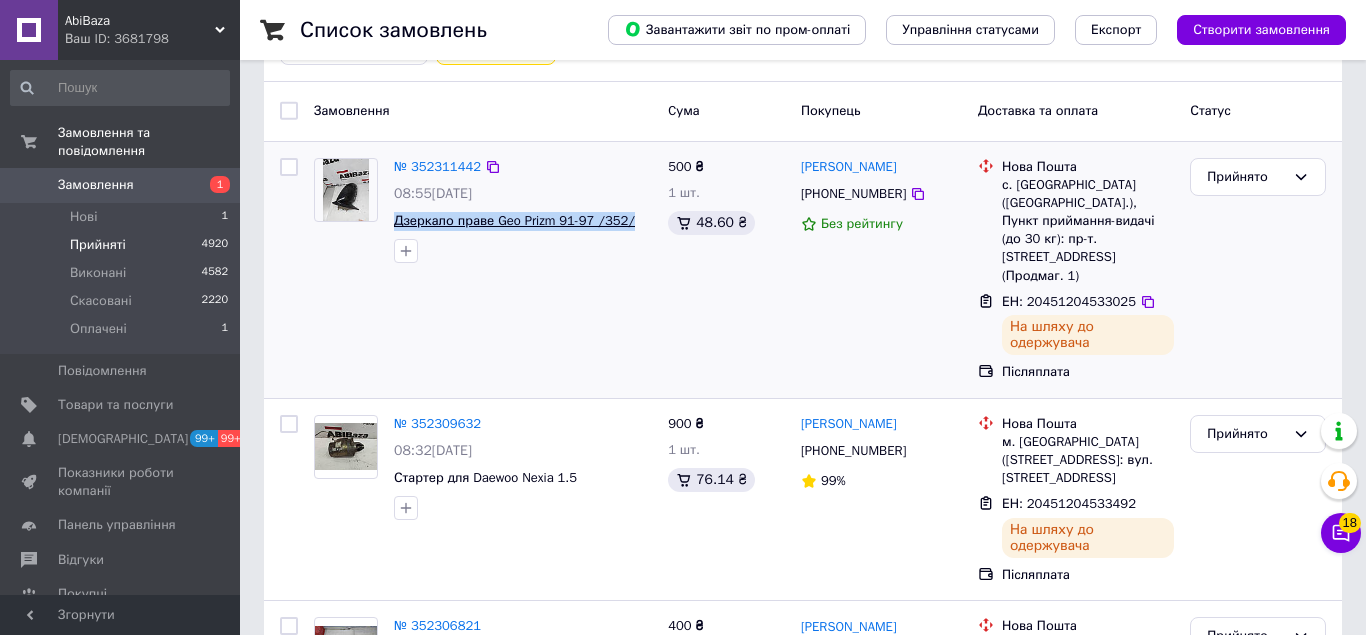 drag, startPoint x: 627, startPoint y: 228, endPoint x: 394, endPoint y: 228, distance: 233 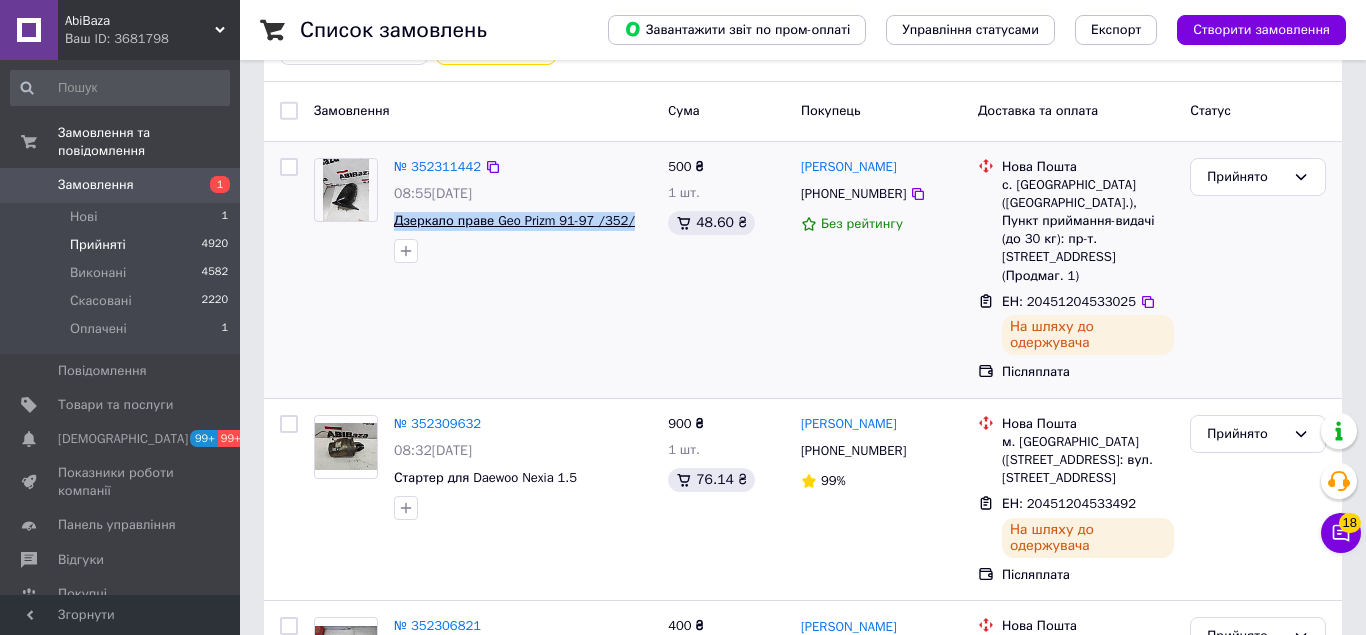 click on "Дзеркало праве Geo Prizm 91-97 /352/" at bounding box center (523, 221) 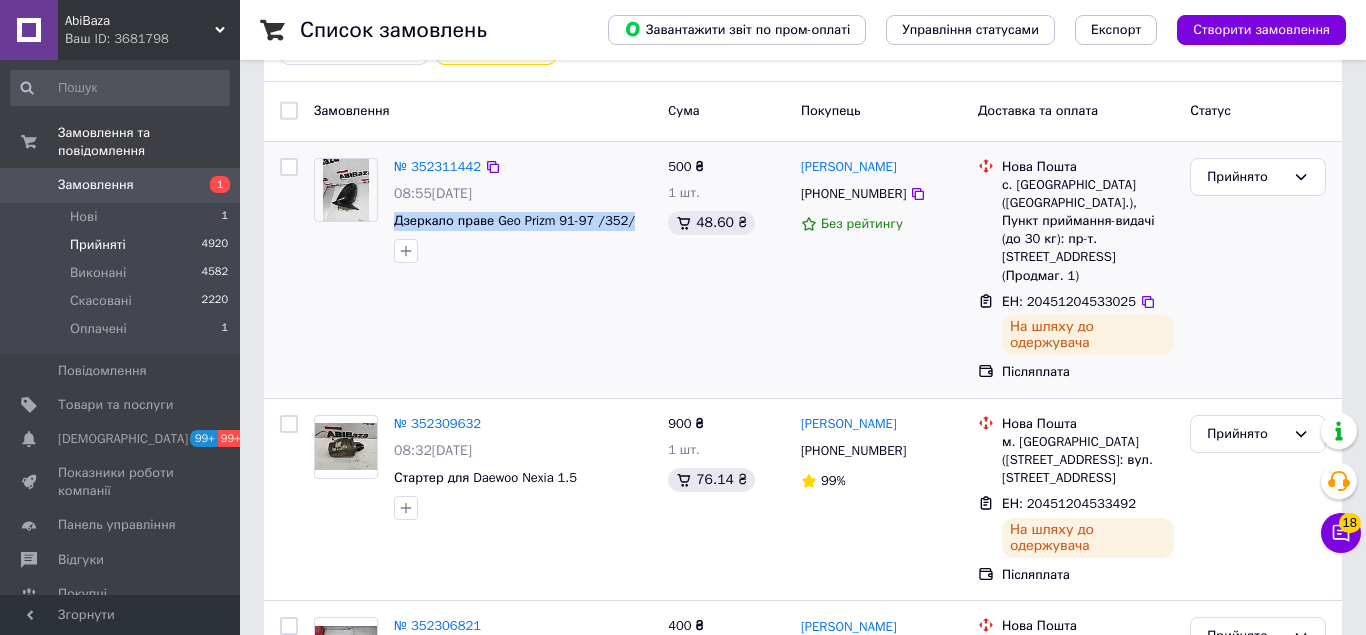 copy on "Дзеркало праве Geo Prizm 91-97 /352/" 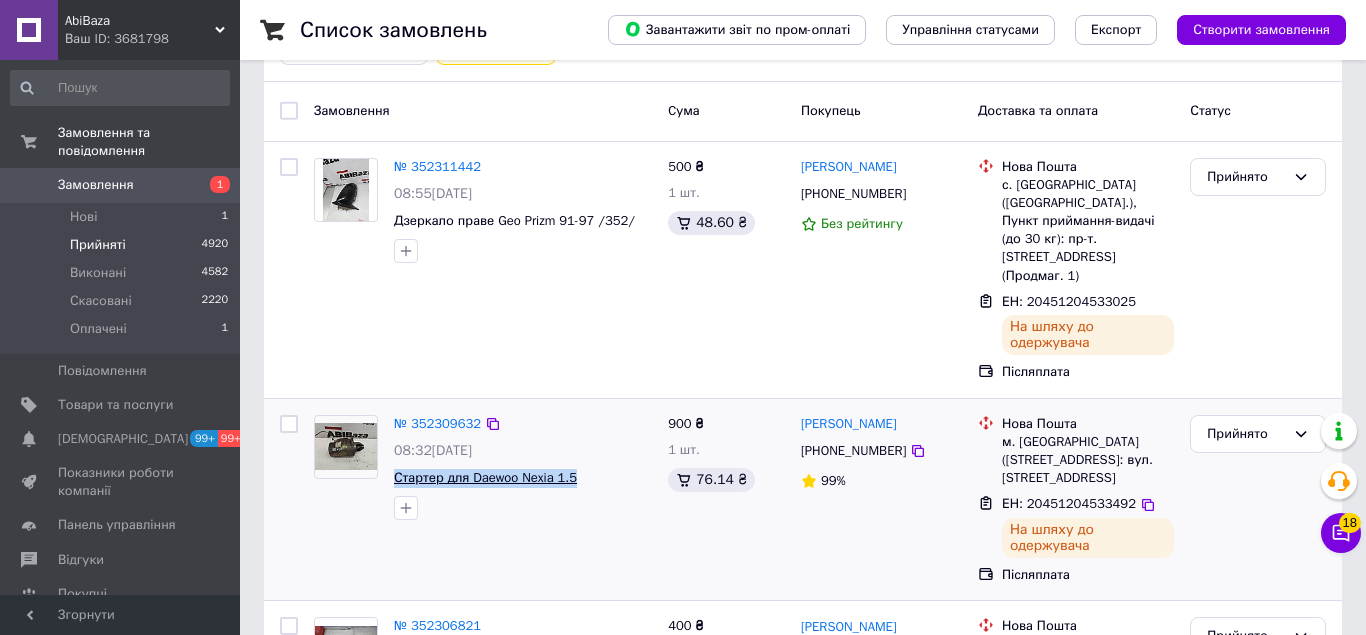 drag, startPoint x: 585, startPoint y: 442, endPoint x: 397, endPoint y: 437, distance: 188.06648 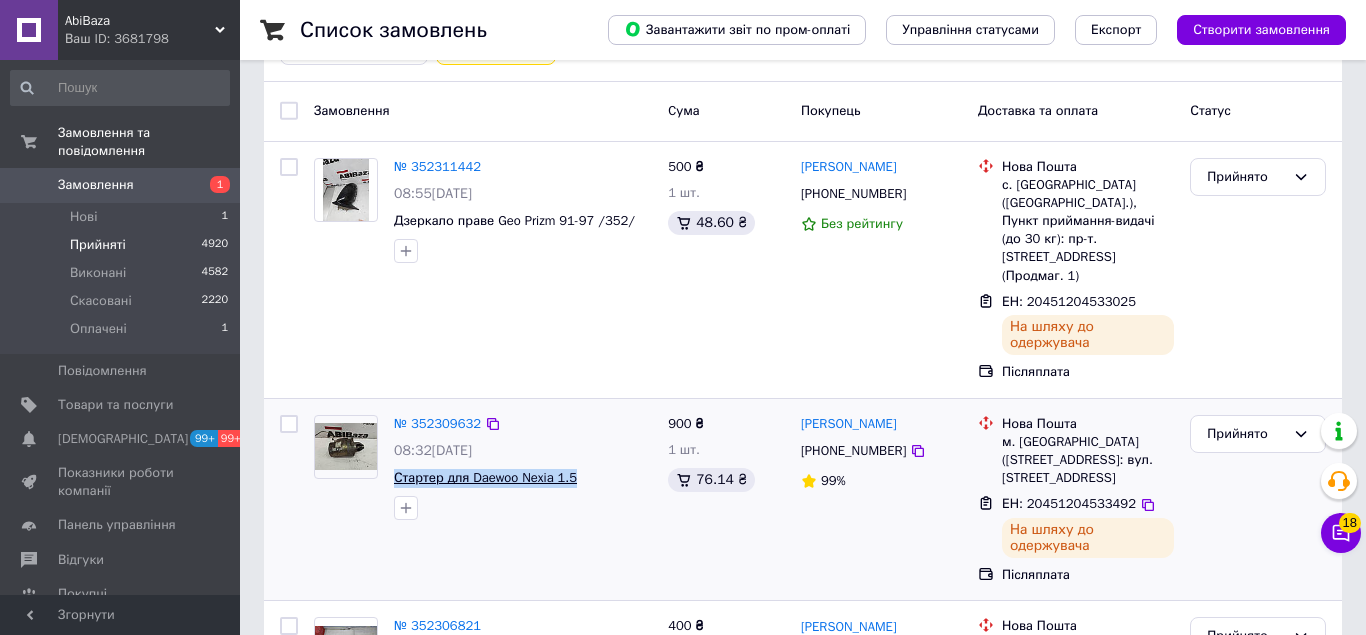 click on "Стартер для Daewoo Nexia 1.5" at bounding box center [523, 478] 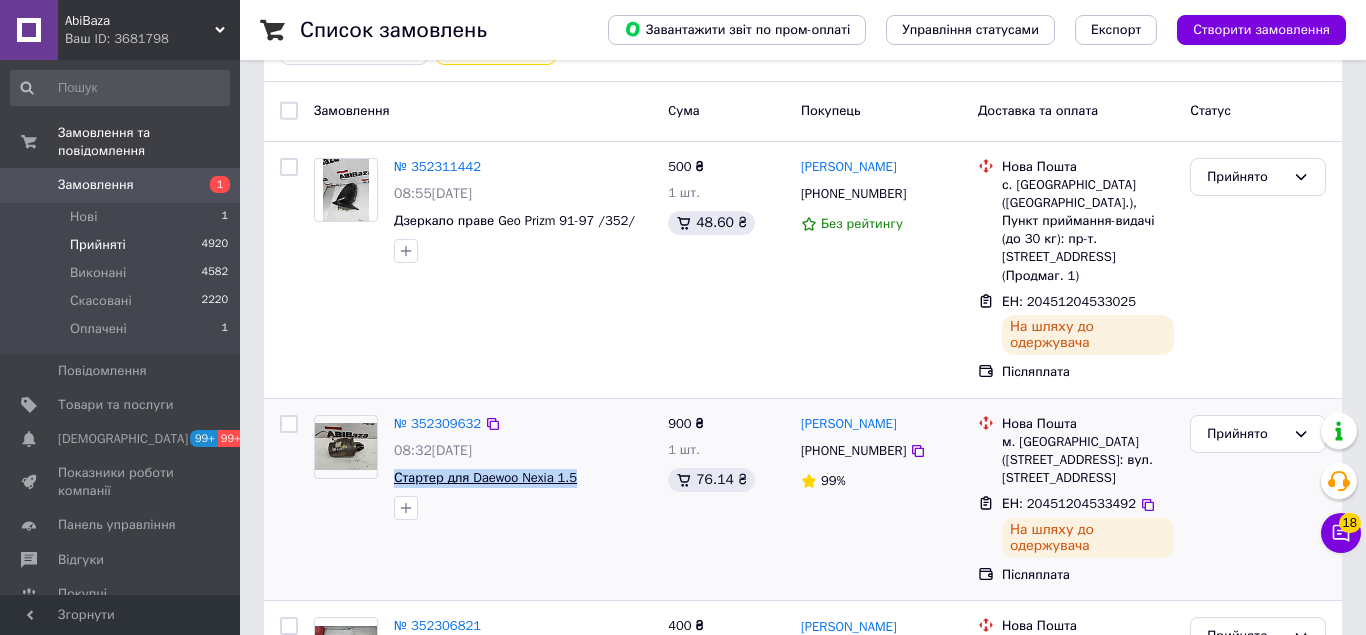 copy on "Стартер для Daewoo Nexia 1.5" 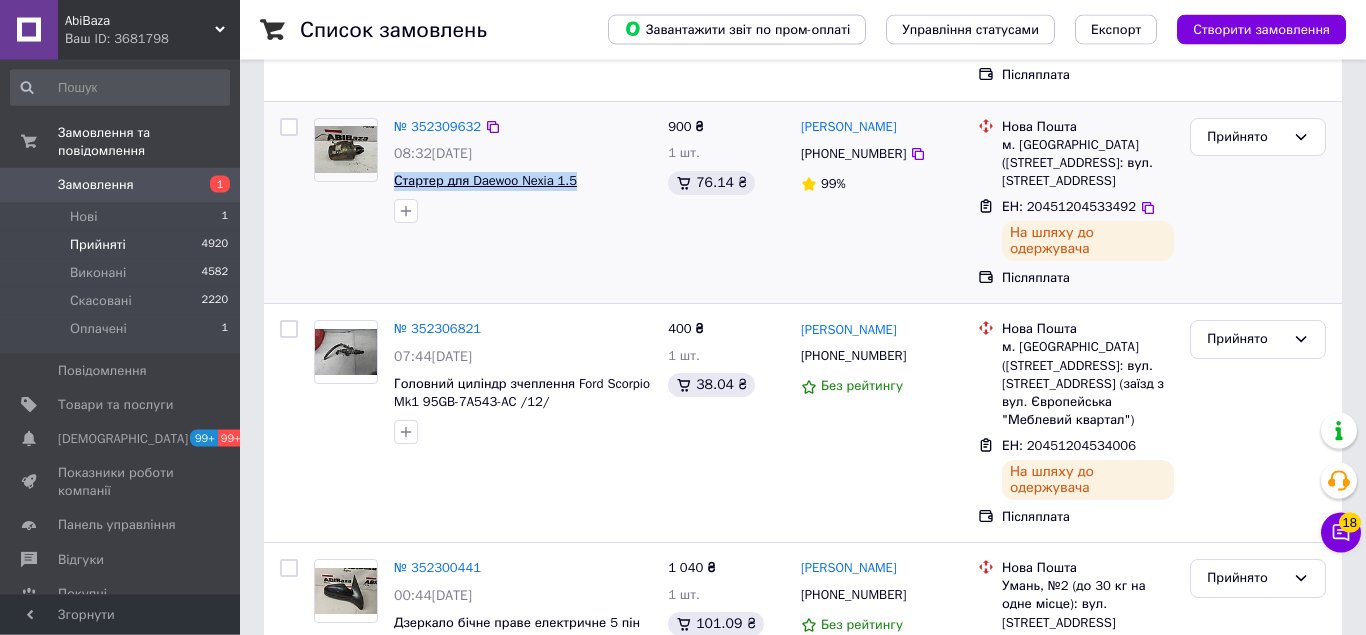 scroll, scrollTop: 612, scrollLeft: 0, axis: vertical 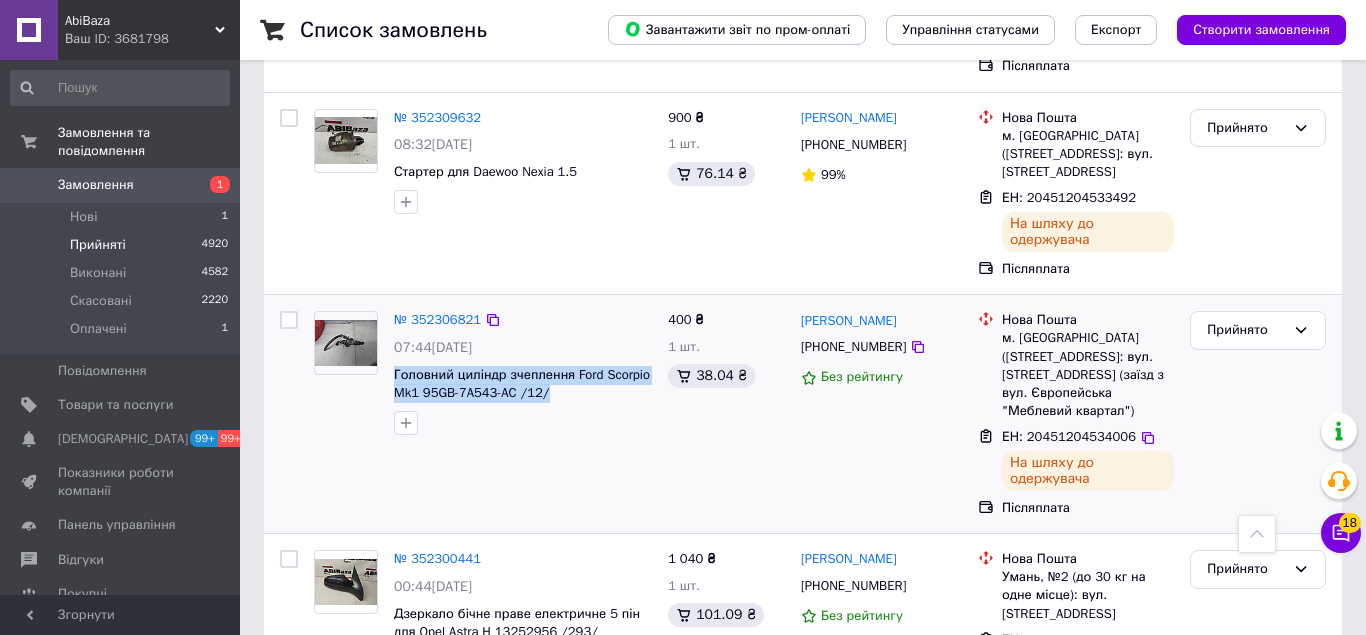 drag, startPoint x: 555, startPoint y: 358, endPoint x: 395, endPoint y: 340, distance: 161.00932 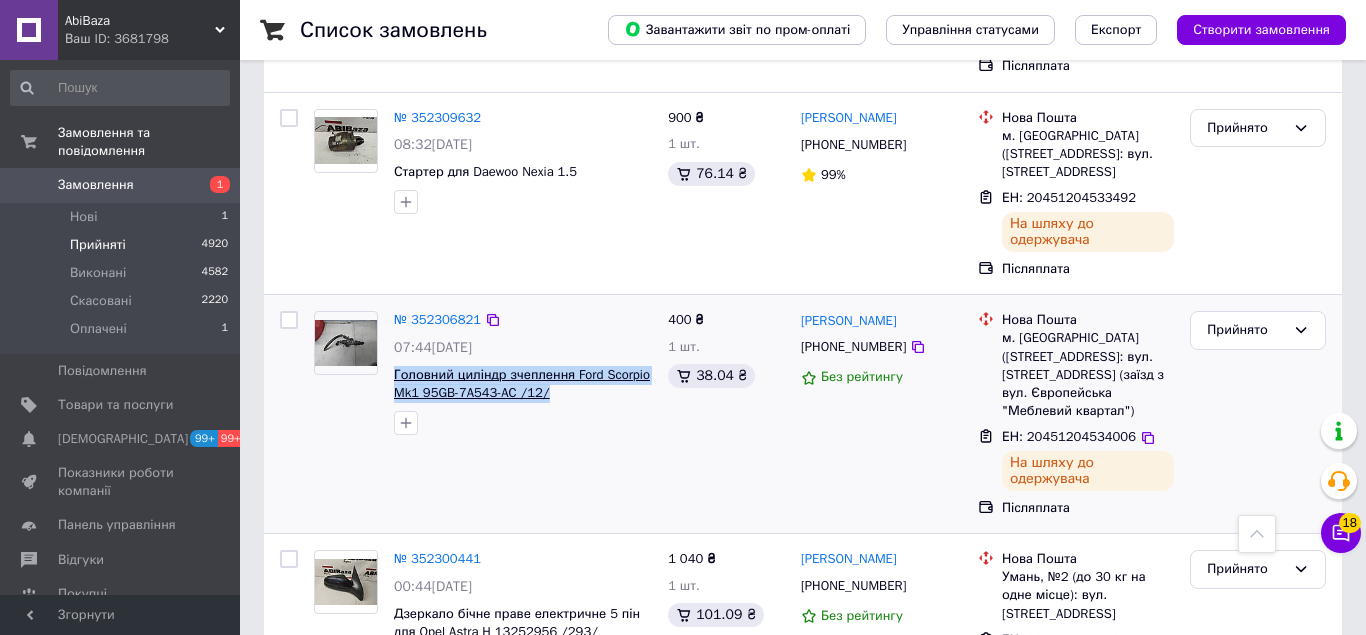 click on "Головний циліндр зчеплення Ford Scorpio Mk1 95GB-7A543-AC /12/" at bounding box center (523, 384) 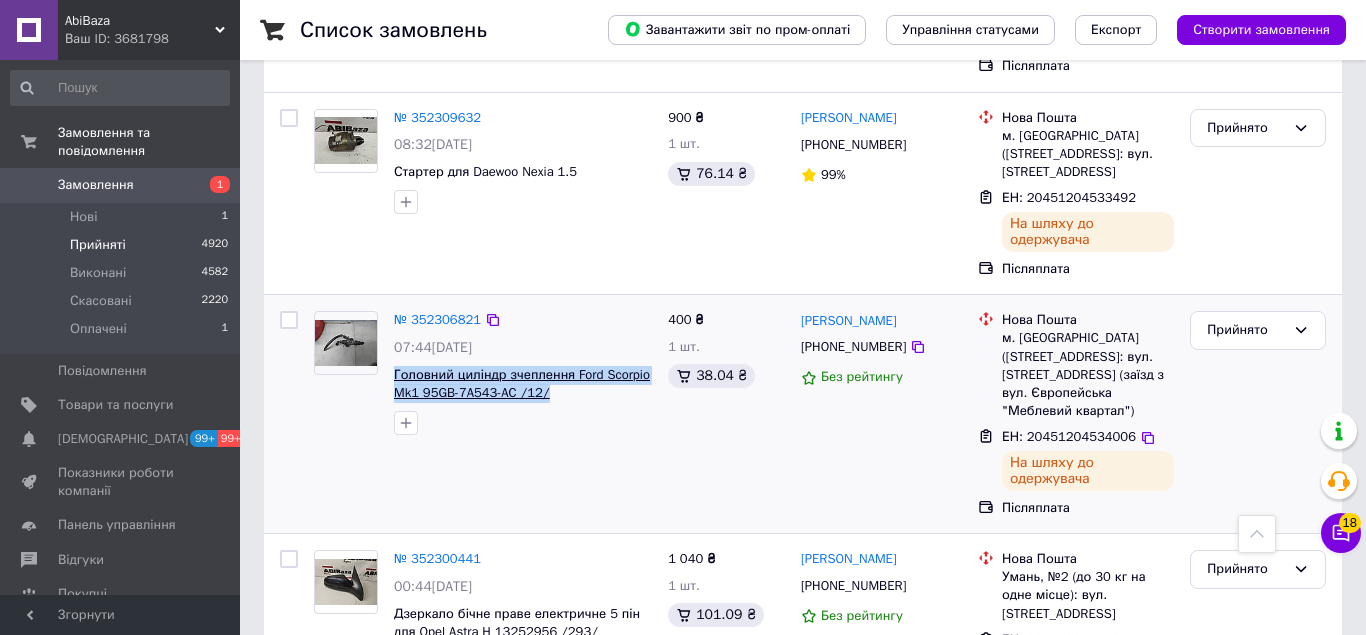 copy on "Головний циліндр зчеплення Ford Scorpio Mk1 95GB-7A543-AC /12/" 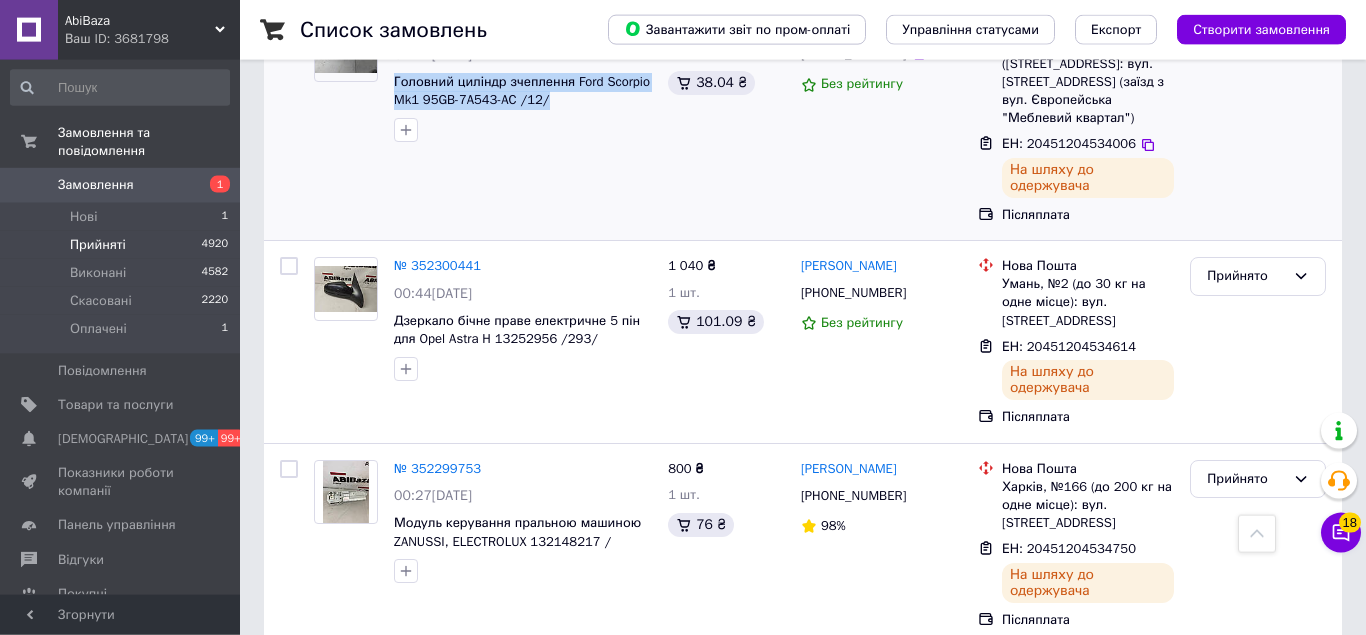 scroll, scrollTop: 1020, scrollLeft: 0, axis: vertical 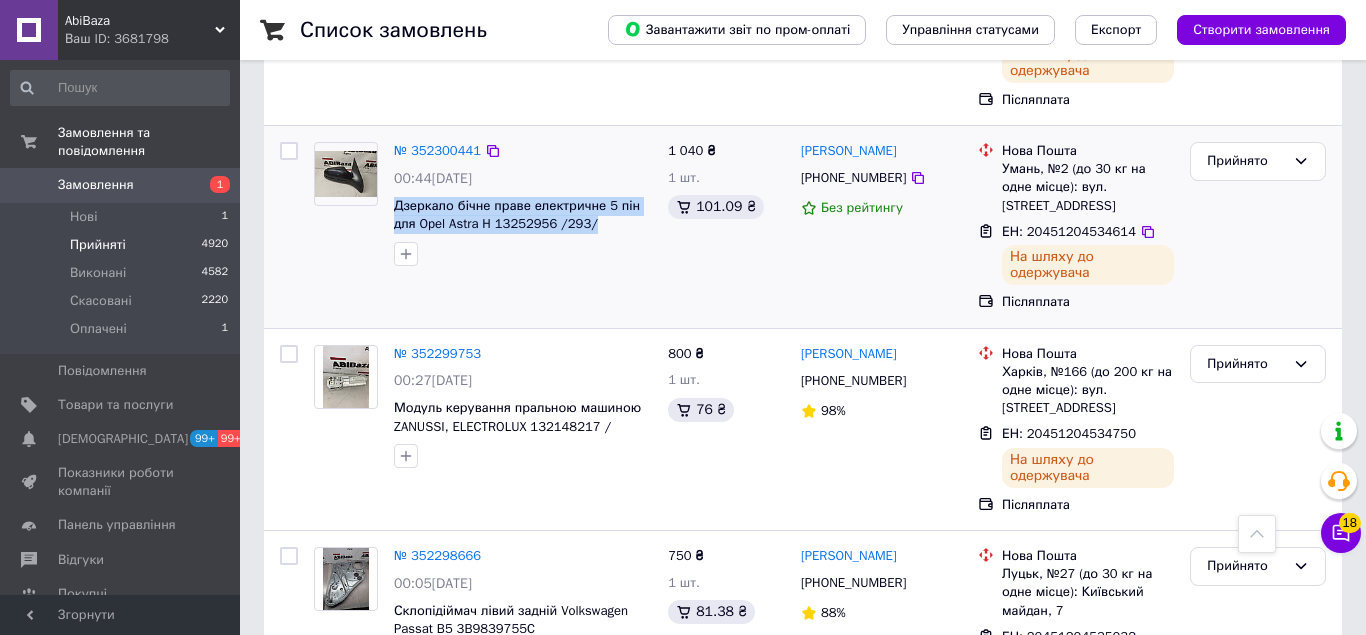 drag, startPoint x: 605, startPoint y: 171, endPoint x: 388, endPoint y: 153, distance: 217.74527 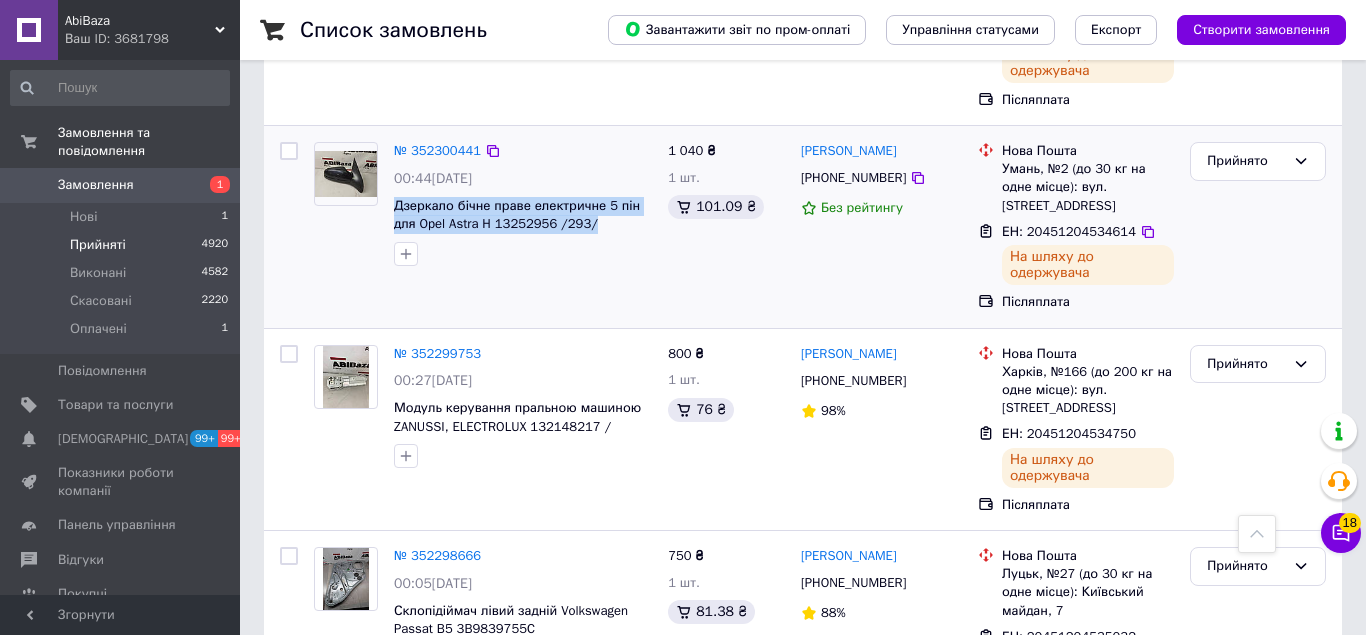 click on "Дзеркало бічне праве електричне 5 пін для Opel Astra H 13252956 /293/" at bounding box center [523, 215] 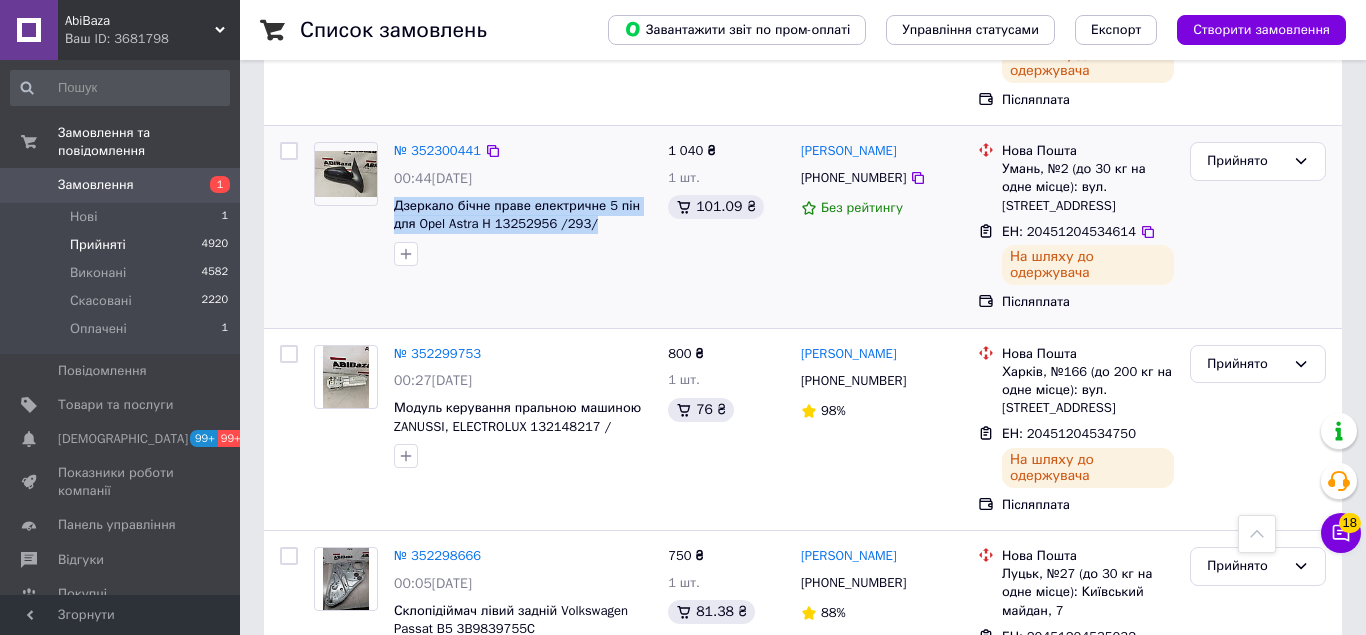 copy on "Дзеркало бічне праве електричне 5 пін для Opel Astra H 13252956 /293/" 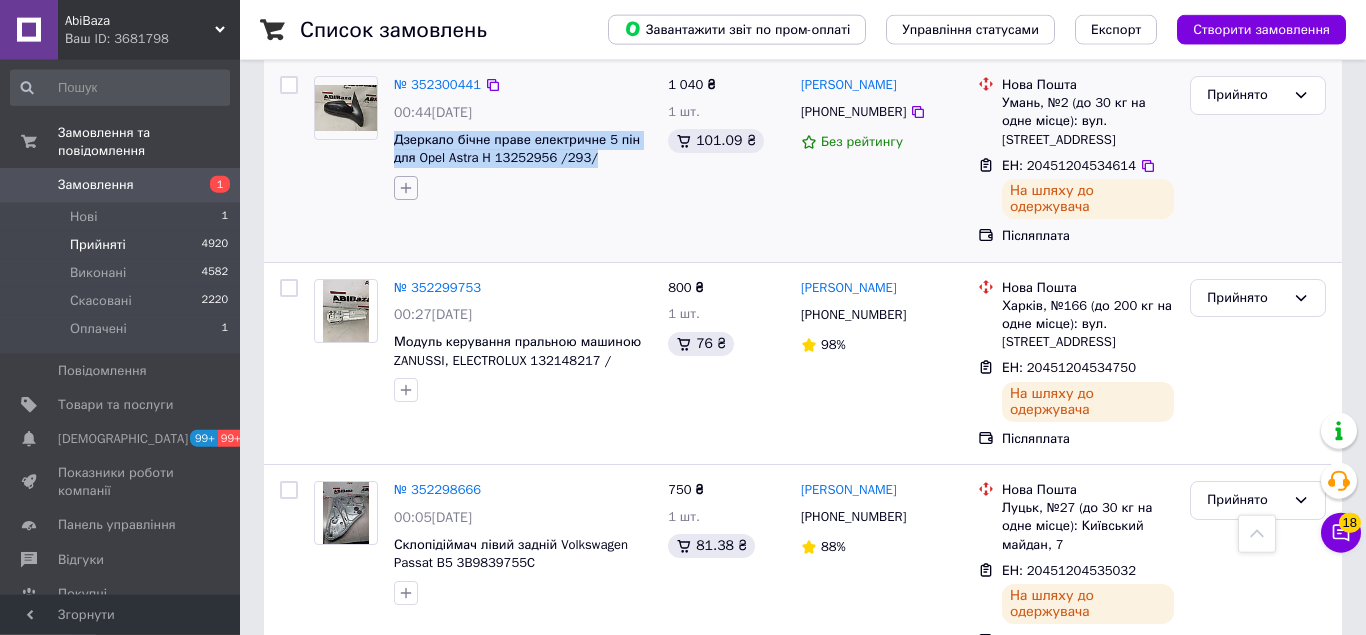 scroll, scrollTop: 1122, scrollLeft: 0, axis: vertical 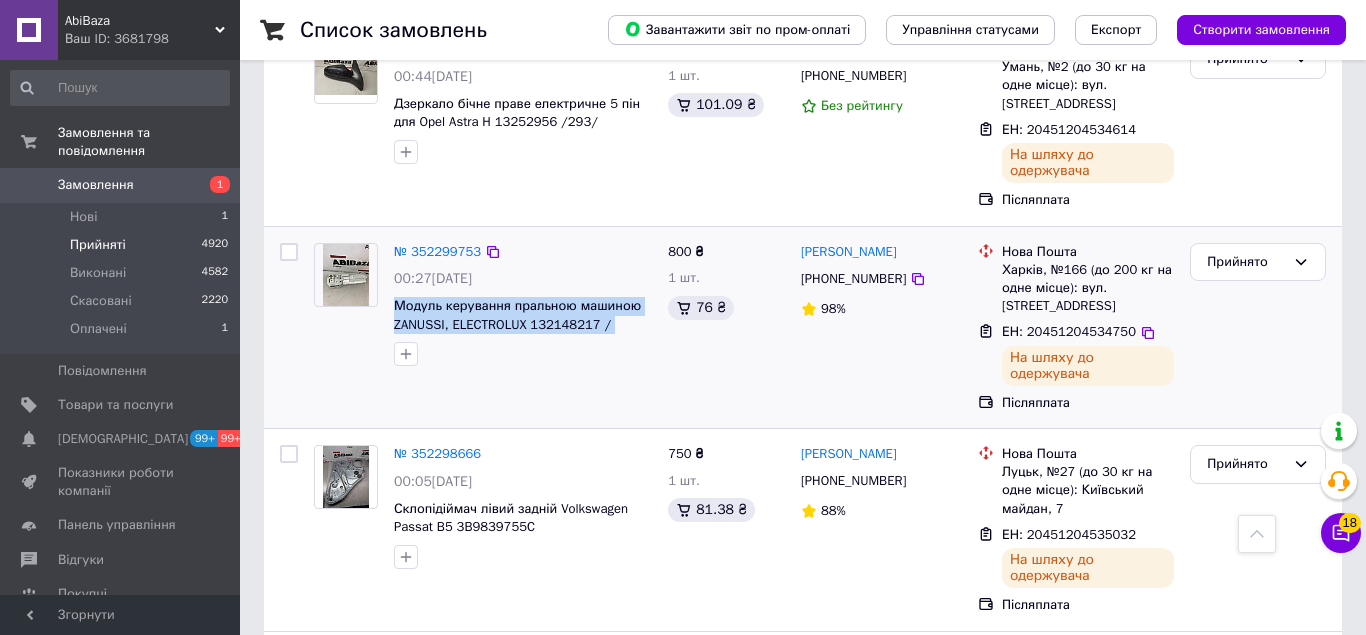drag, startPoint x: 616, startPoint y: 253, endPoint x: 389, endPoint y: 231, distance: 228.06358 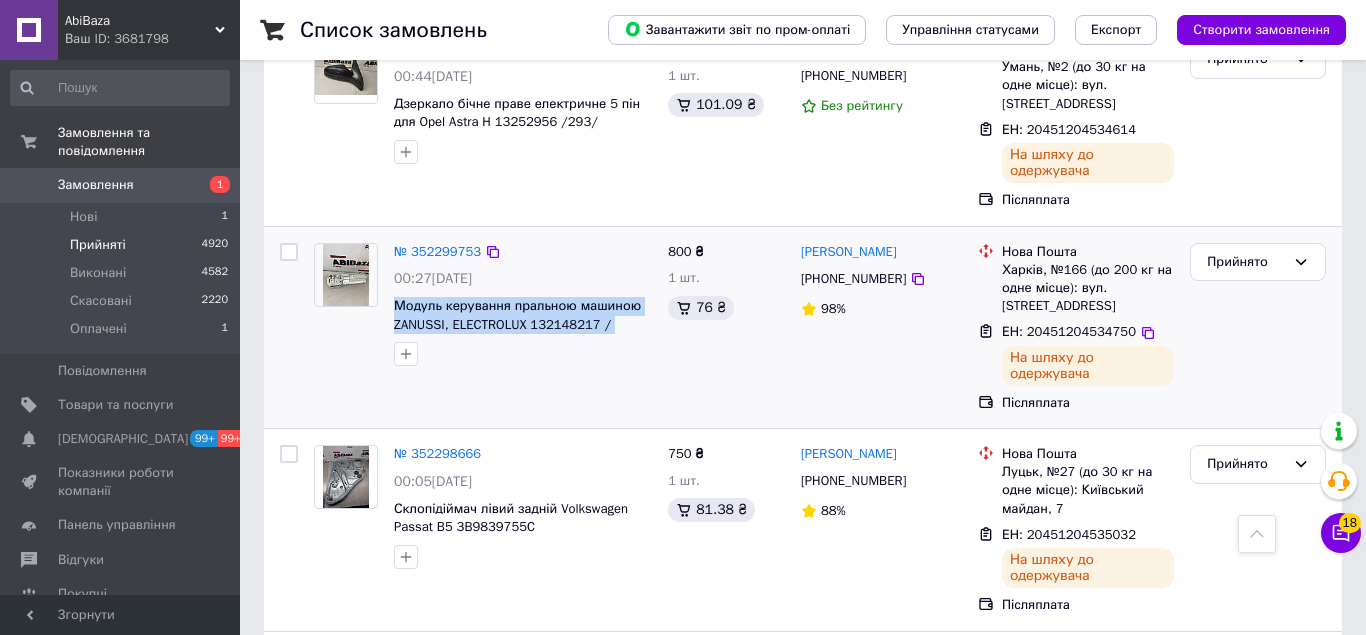click on "Модуль керування пральною машиною ZANUSSI, ELECTROLUX 132148217 / W1E00240" at bounding box center (523, 315) 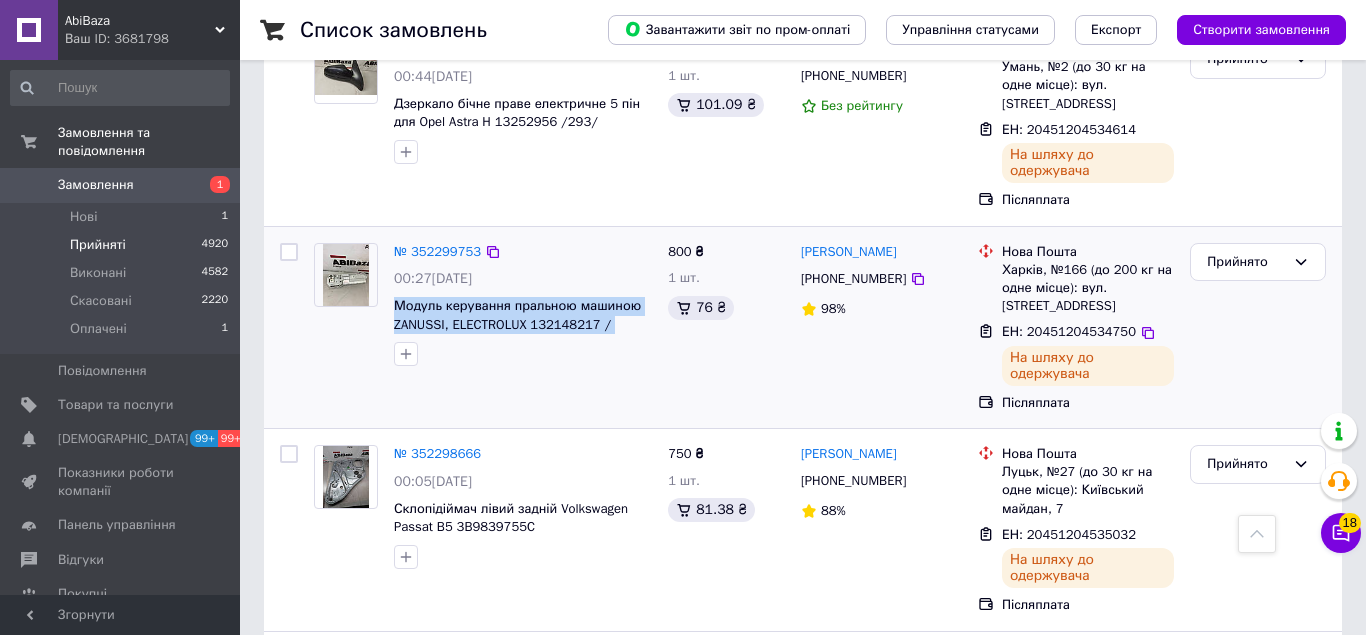 copy on "Модуль керування пральною машиною ZANUSSI, ELECTROLUX 132148217 /" 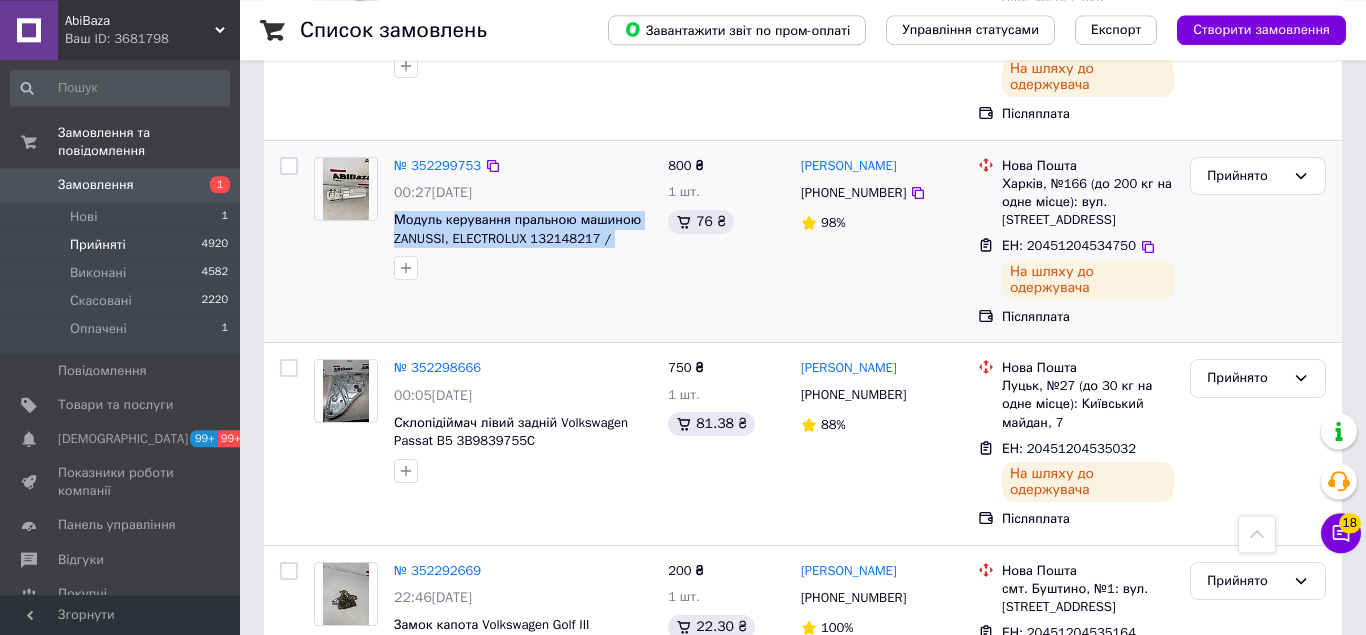 scroll, scrollTop: 1326, scrollLeft: 0, axis: vertical 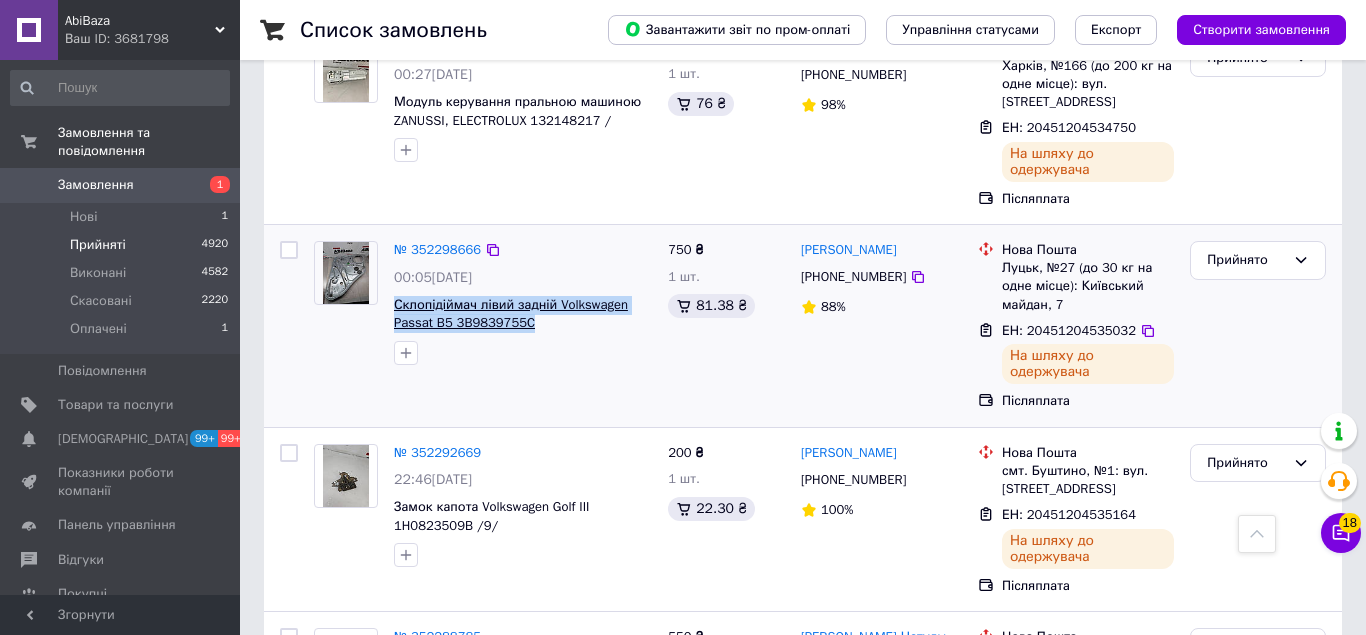 drag, startPoint x: 535, startPoint y: 256, endPoint x: 395, endPoint y: 225, distance: 143.39107 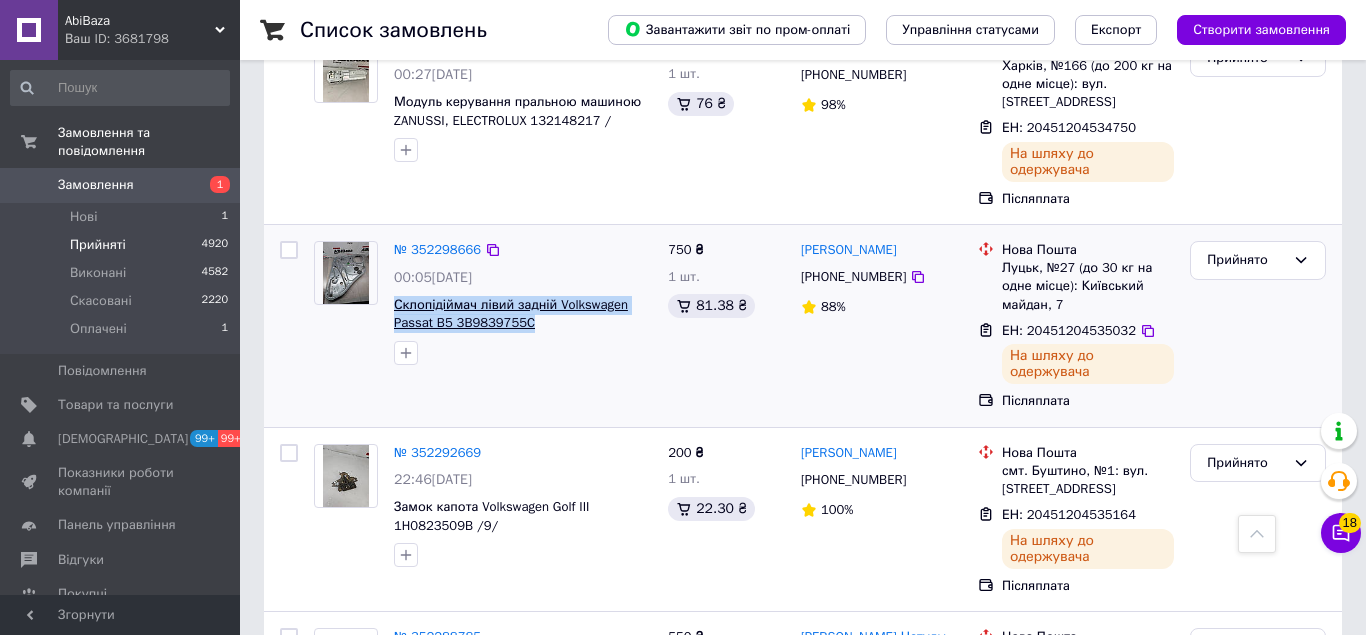 click on "Склопідіймач лівий задній Volkswagen Passat B5 3B9839755C" at bounding box center (523, 314) 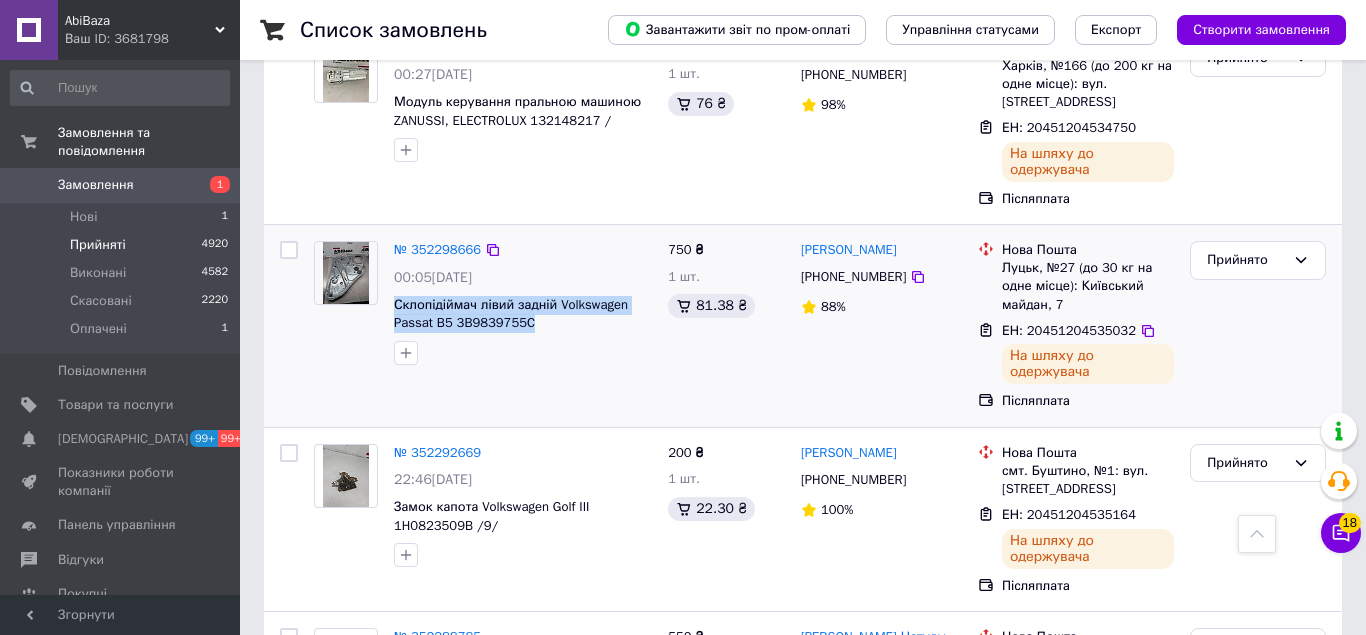 copy on "Склопідіймач лівий задній Volkswagen Passat B5 3B9839755C" 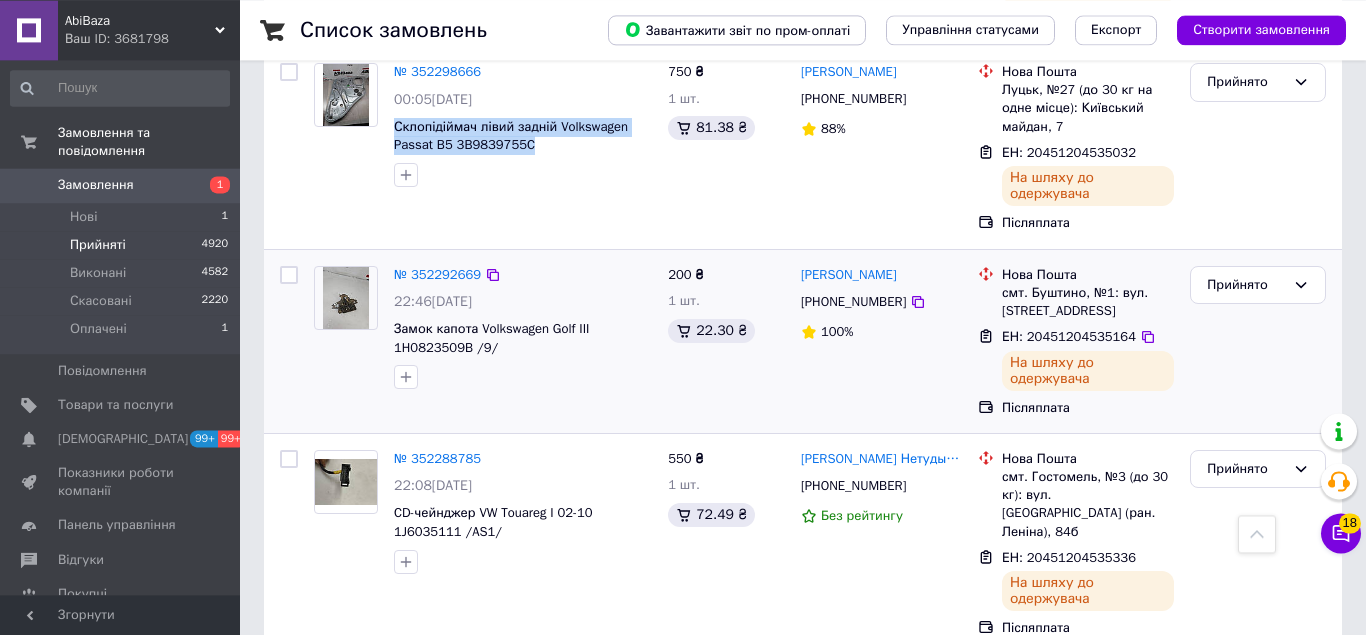 scroll, scrollTop: 1632, scrollLeft: 0, axis: vertical 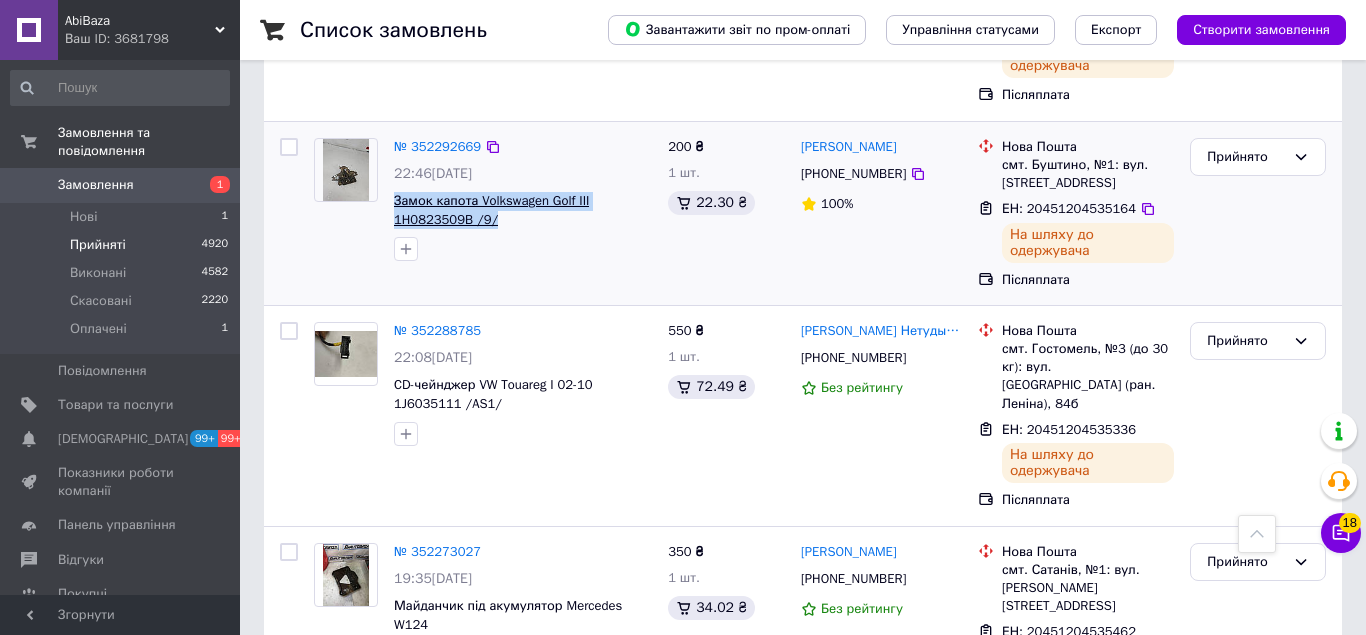 drag, startPoint x: 495, startPoint y: 158, endPoint x: 394, endPoint y: 135, distance: 103.58572 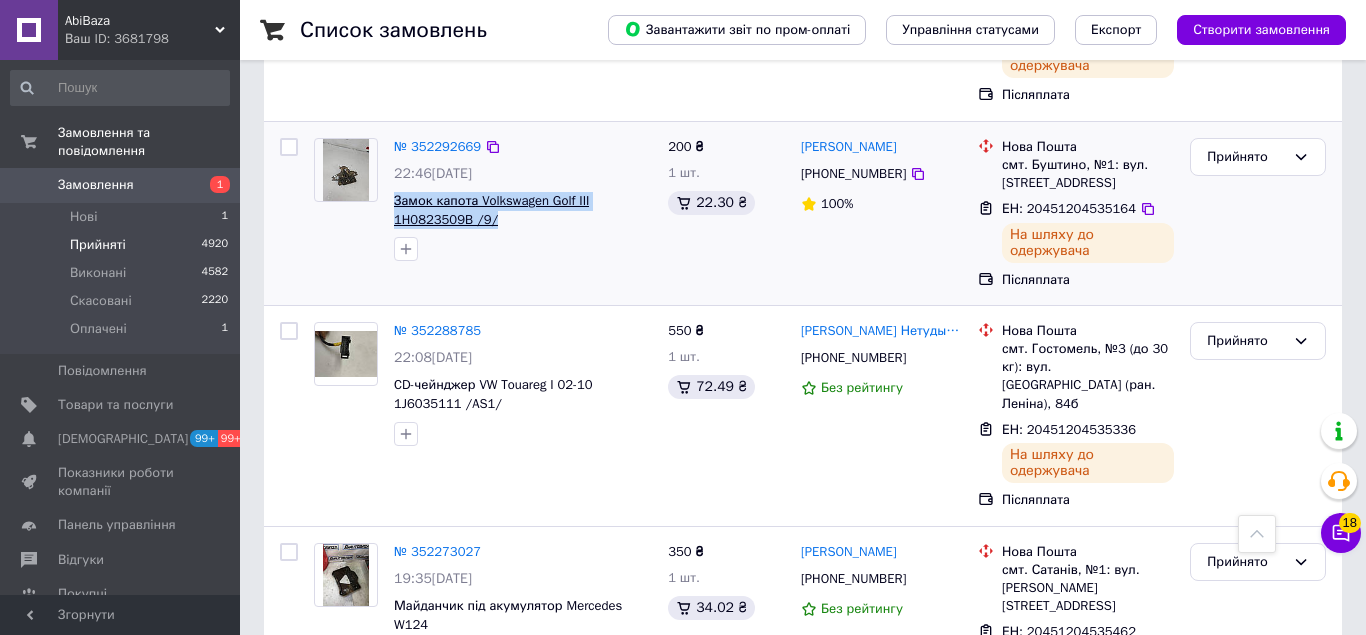 click on "№ 352292669 22:46, 11.07.2025 Замок капота Volkswagen Golf III 1H0823509B /9/" at bounding box center (523, 200) 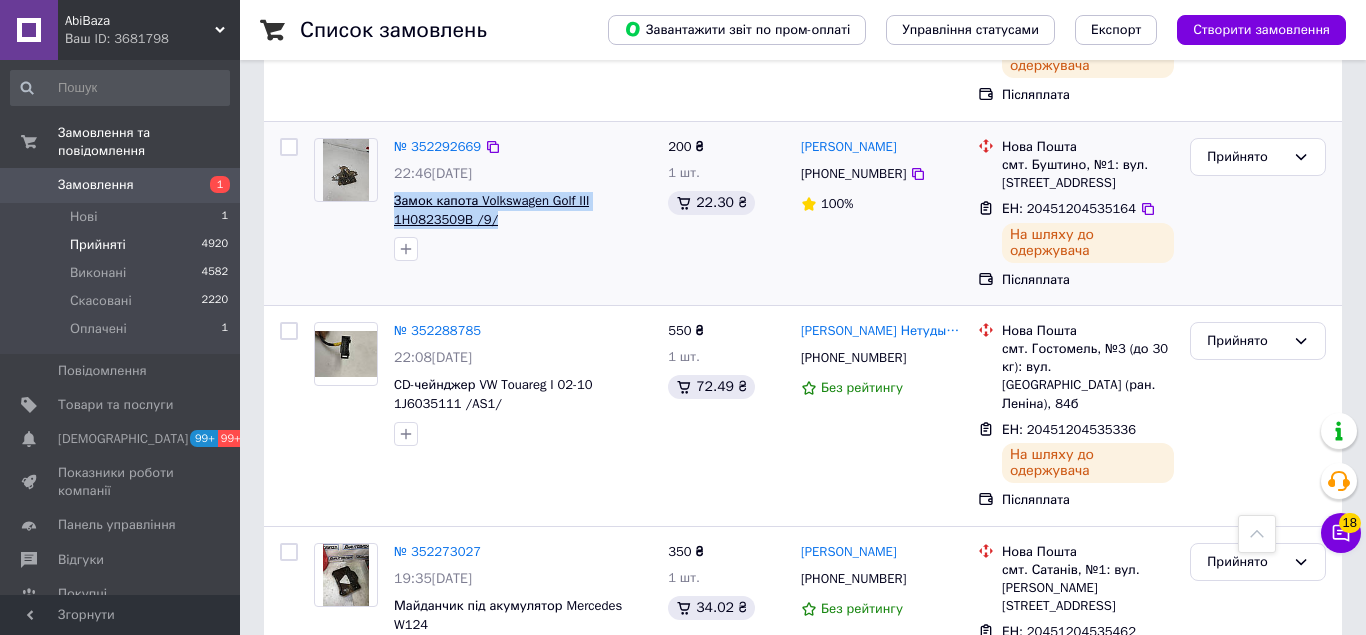 copy on "Замок капота Volkswagen Golf III 1H0823509B /9/" 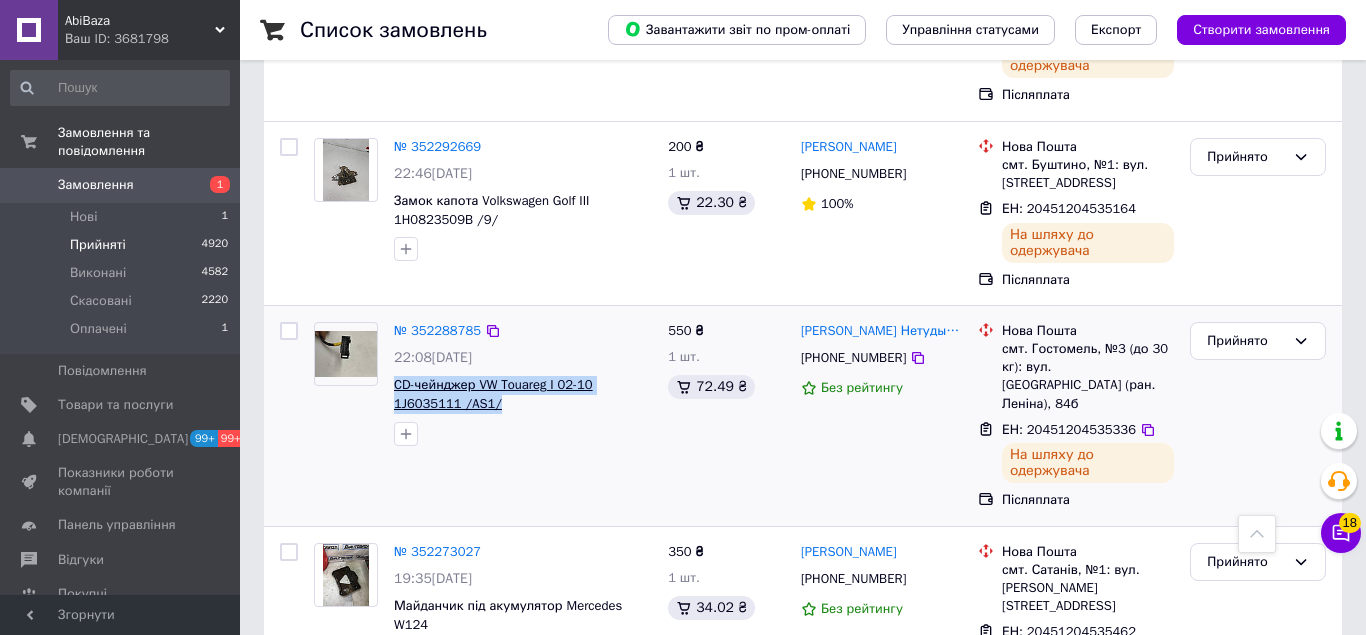 drag, startPoint x: 507, startPoint y: 337, endPoint x: 396, endPoint y: 307, distance: 114.982605 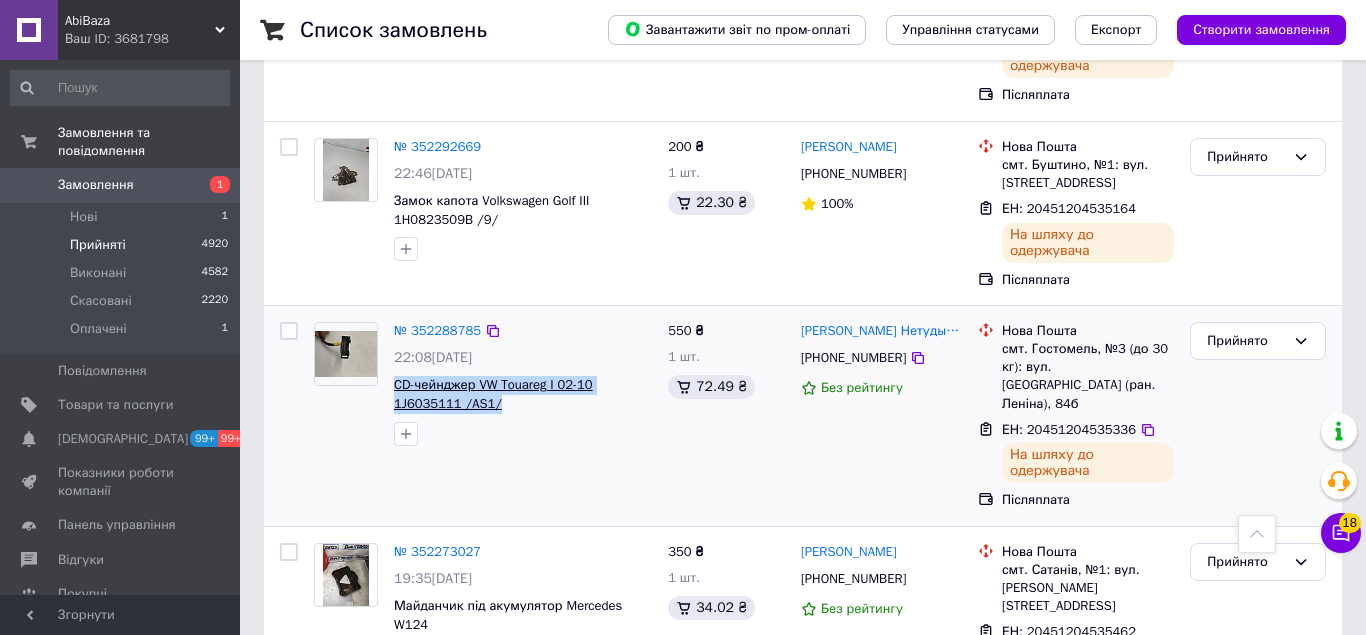 click on "CD-чейнджер VW Touareg I 02-10 1J6035111 /AS1/" at bounding box center [523, 394] 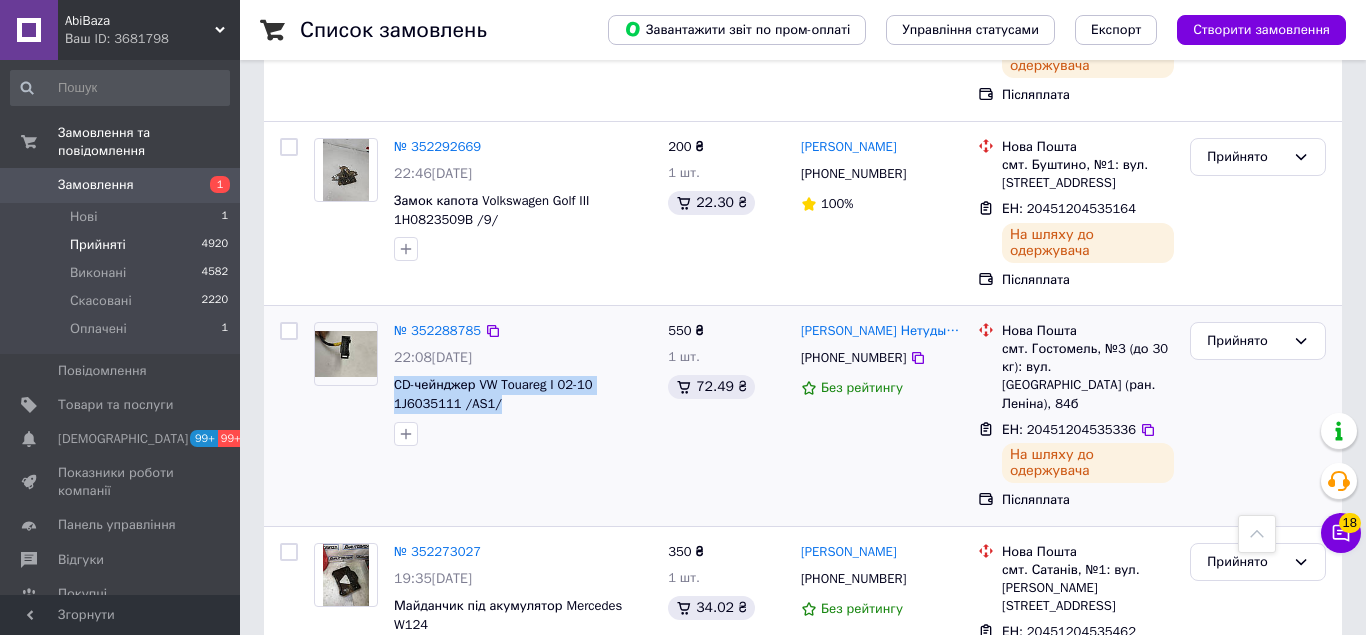 copy on "CD-чейнджер VW Touareg I 02-10 1J6035111 /AS1/" 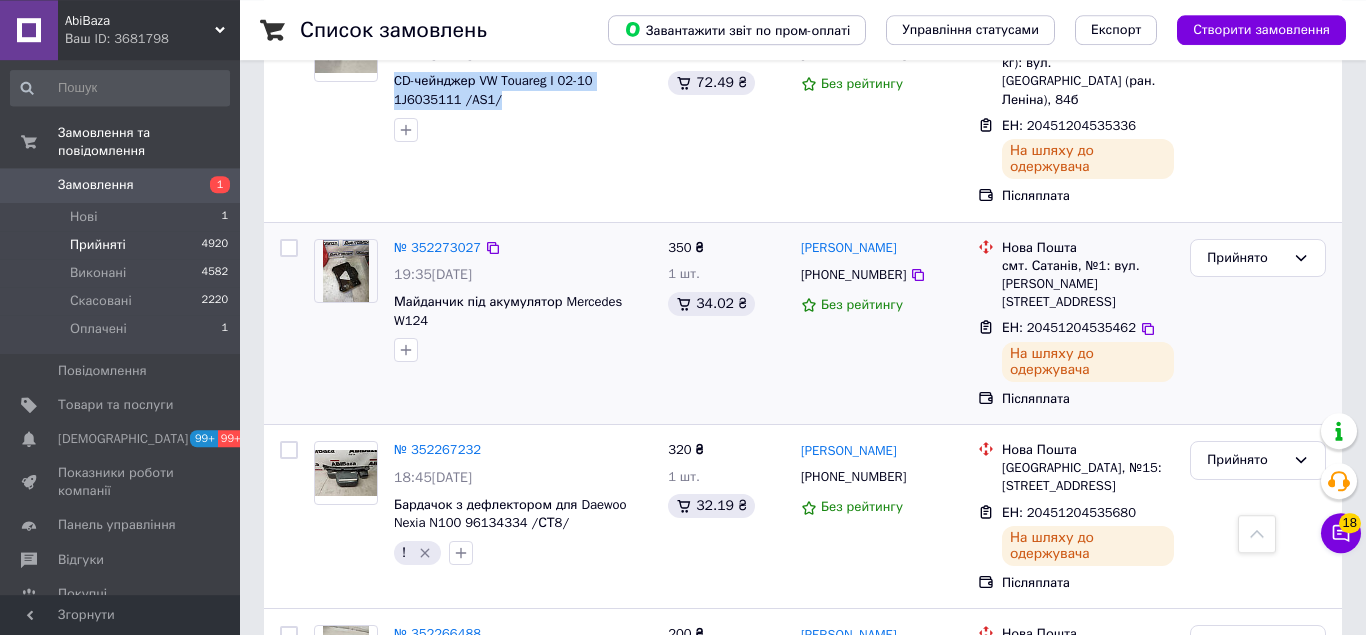 scroll, scrollTop: 1938, scrollLeft: 0, axis: vertical 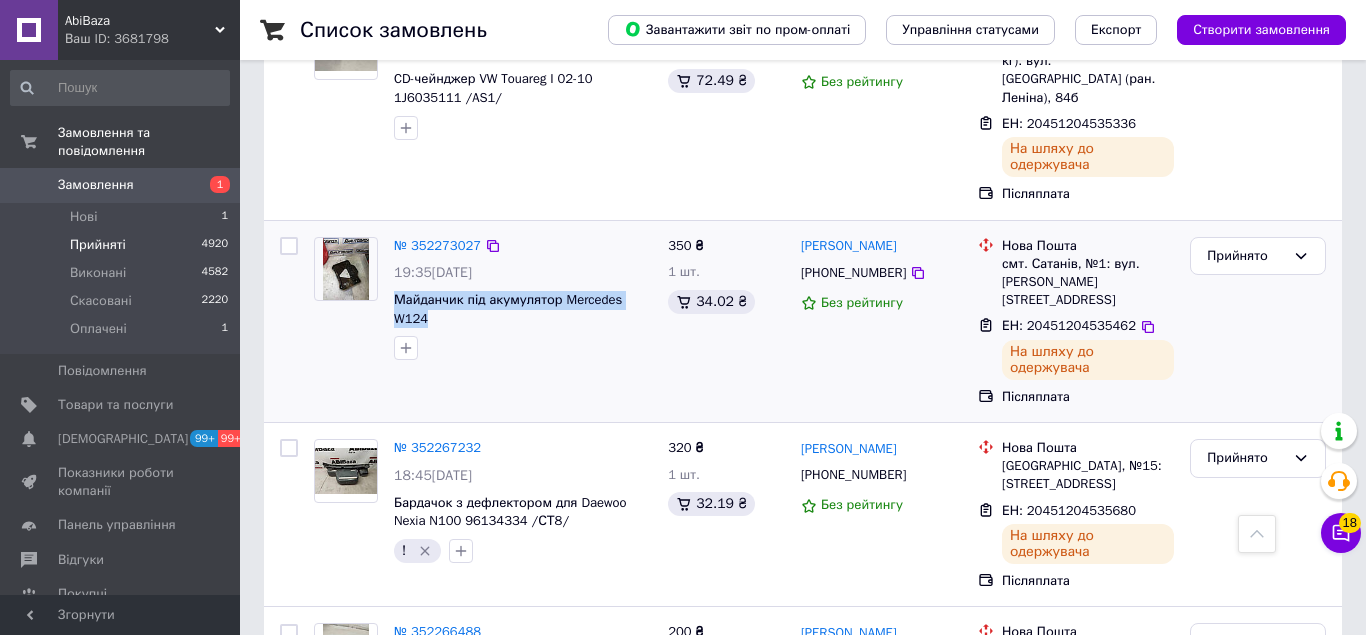 drag, startPoint x: 658, startPoint y: 211, endPoint x: 386, endPoint y: 214, distance: 272.01654 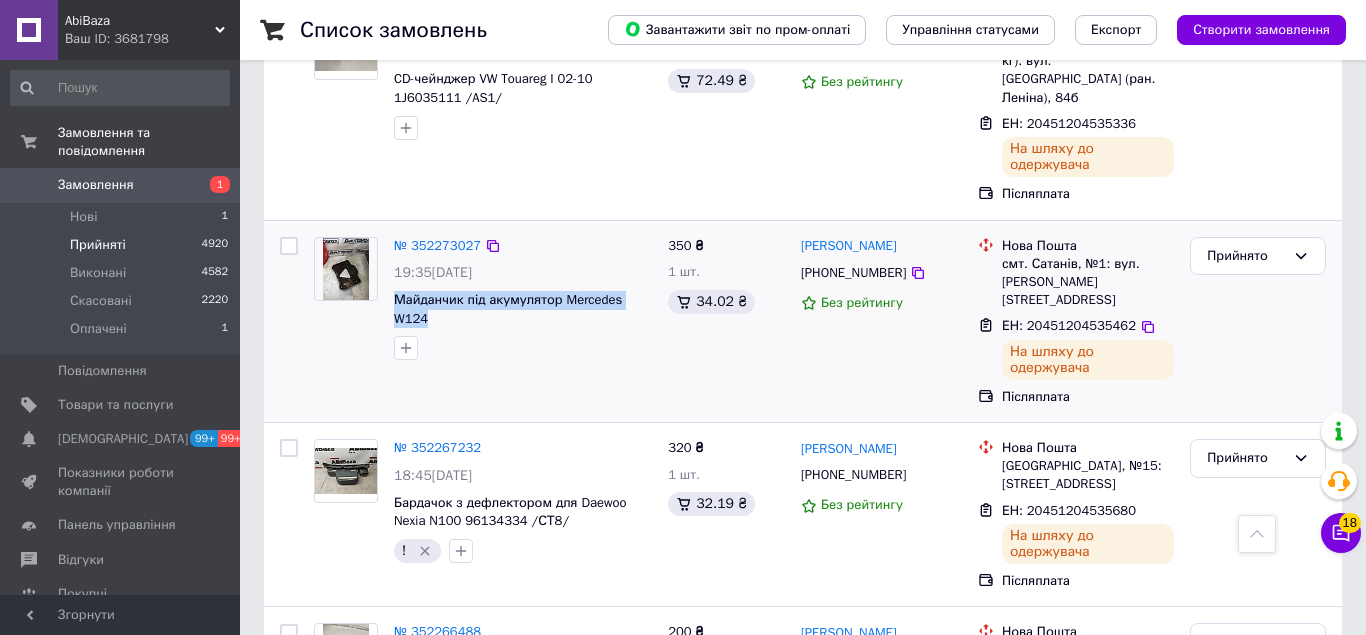 click on "№ 352273027 19:35, 11.07.2025 Майданчик під акумулятор Mercedes W124" at bounding box center (523, 299) 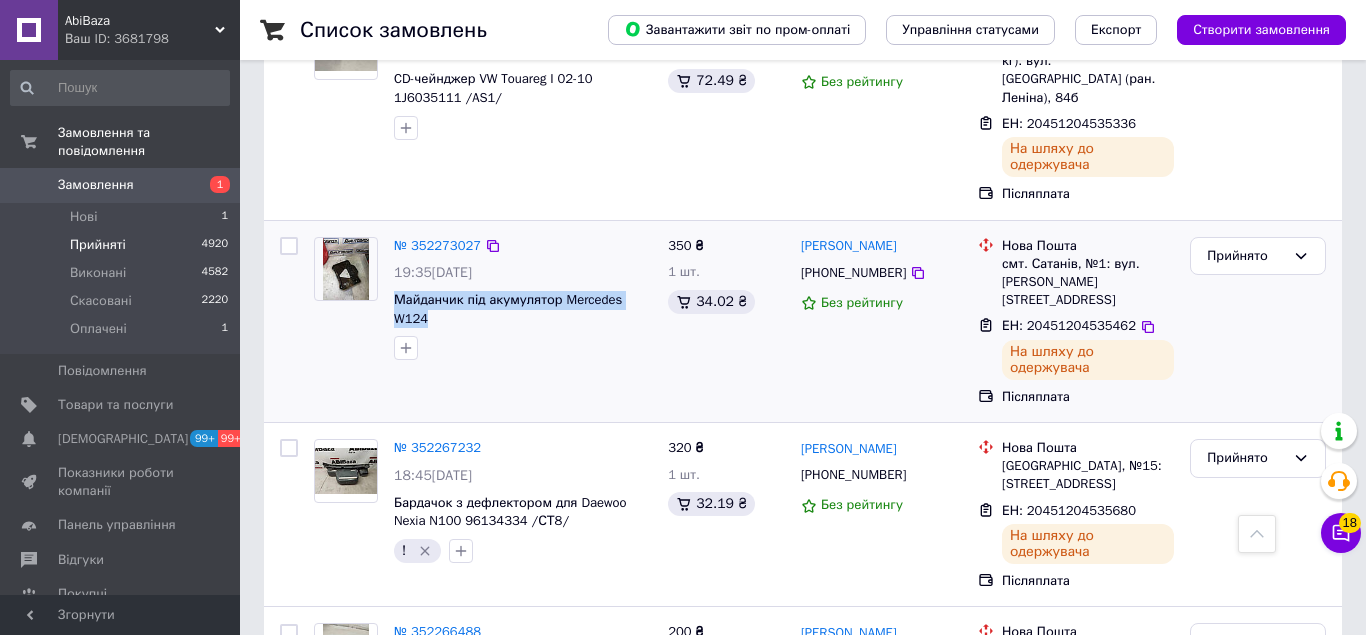 copy on "Майданчик під акумулятор Mercedes W124" 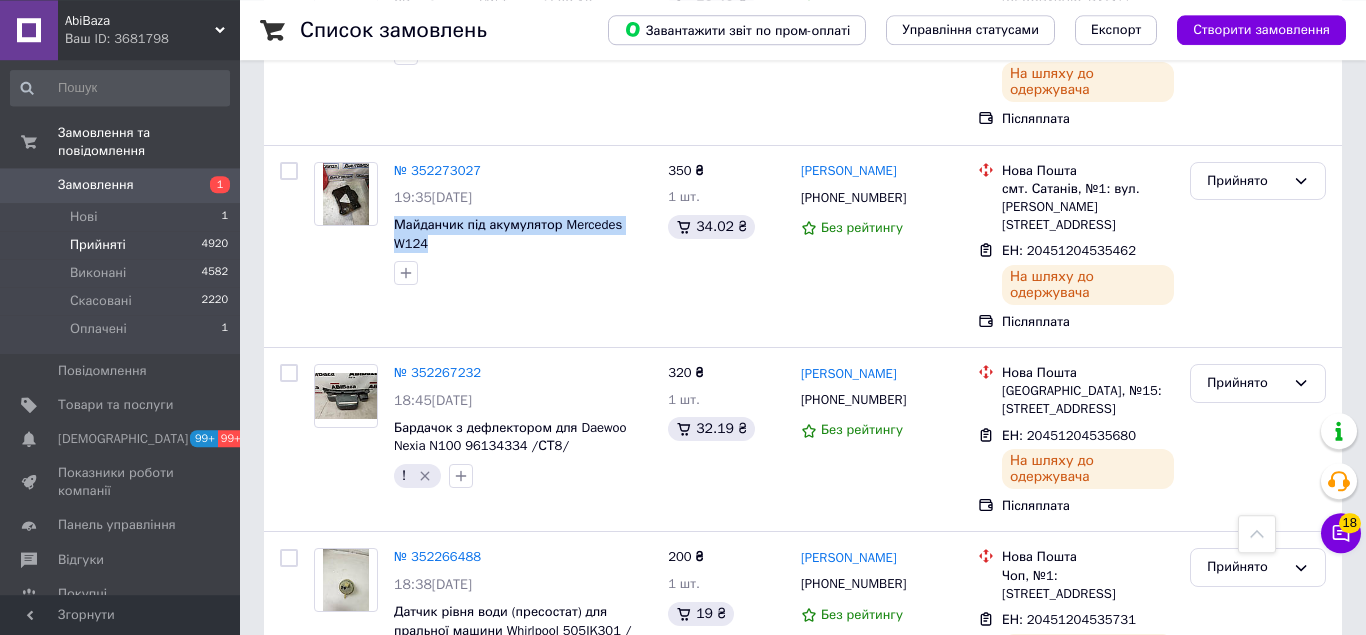 scroll, scrollTop: 2040, scrollLeft: 0, axis: vertical 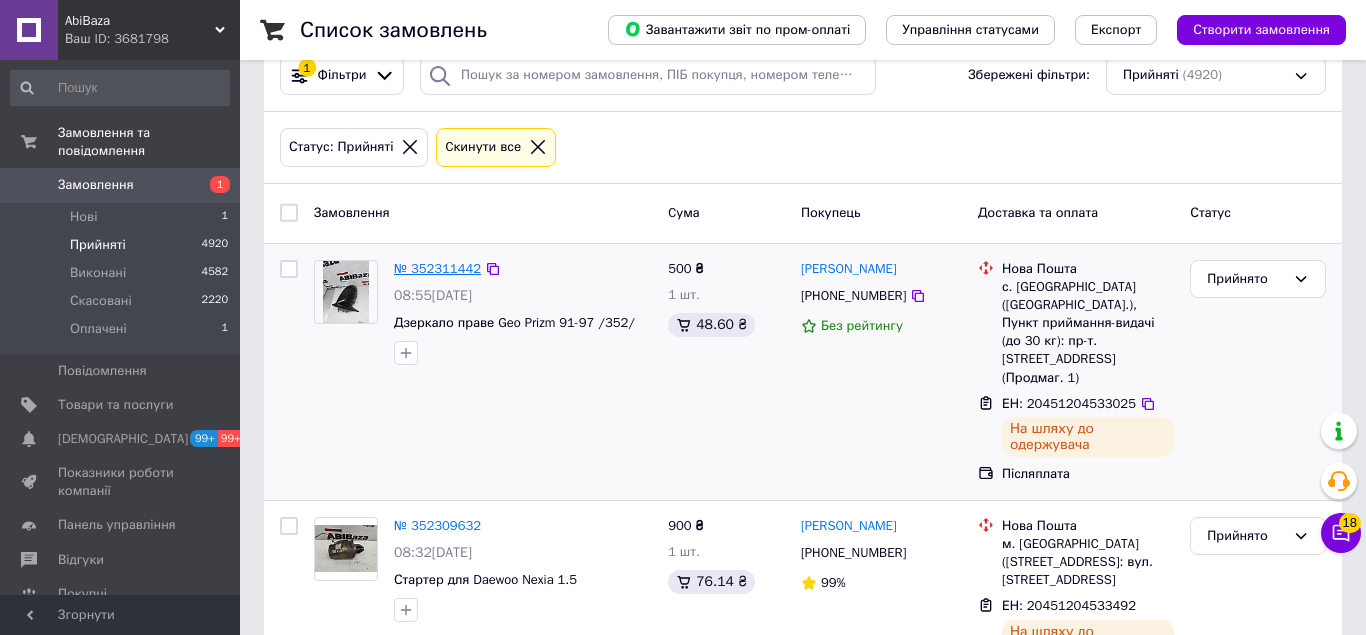 click on "№ 352311442" at bounding box center (437, 268) 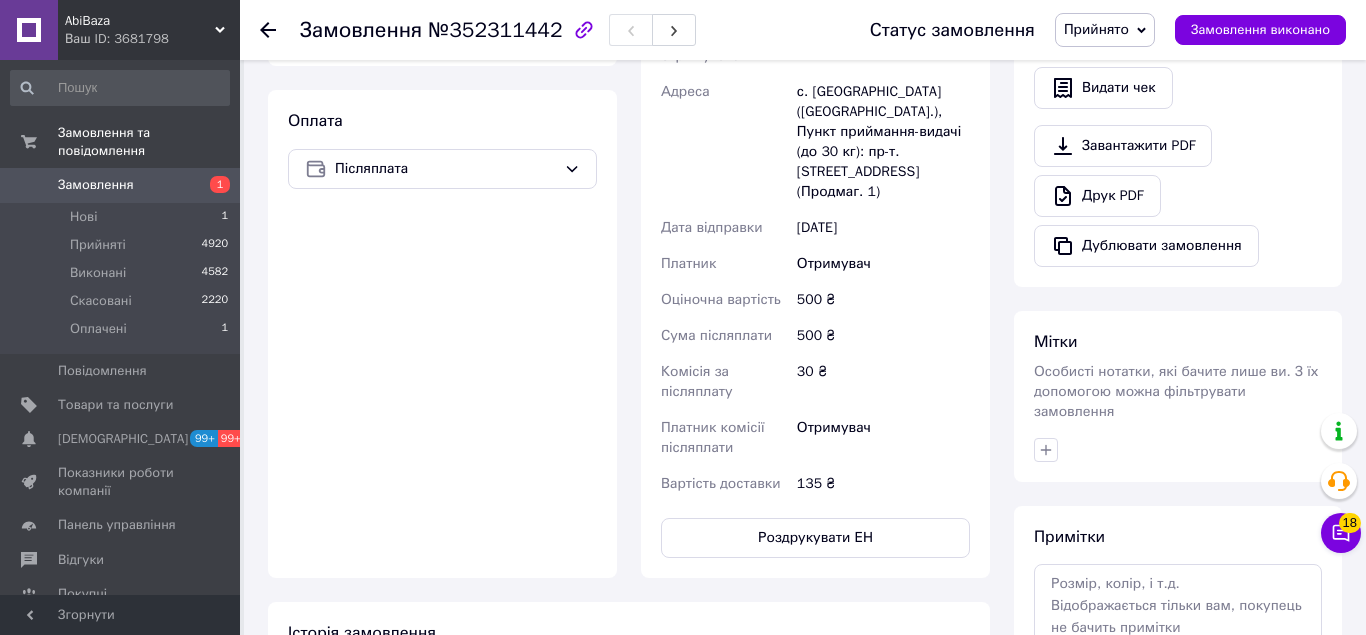 scroll, scrollTop: 918, scrollLeft: 0, axis: vertical 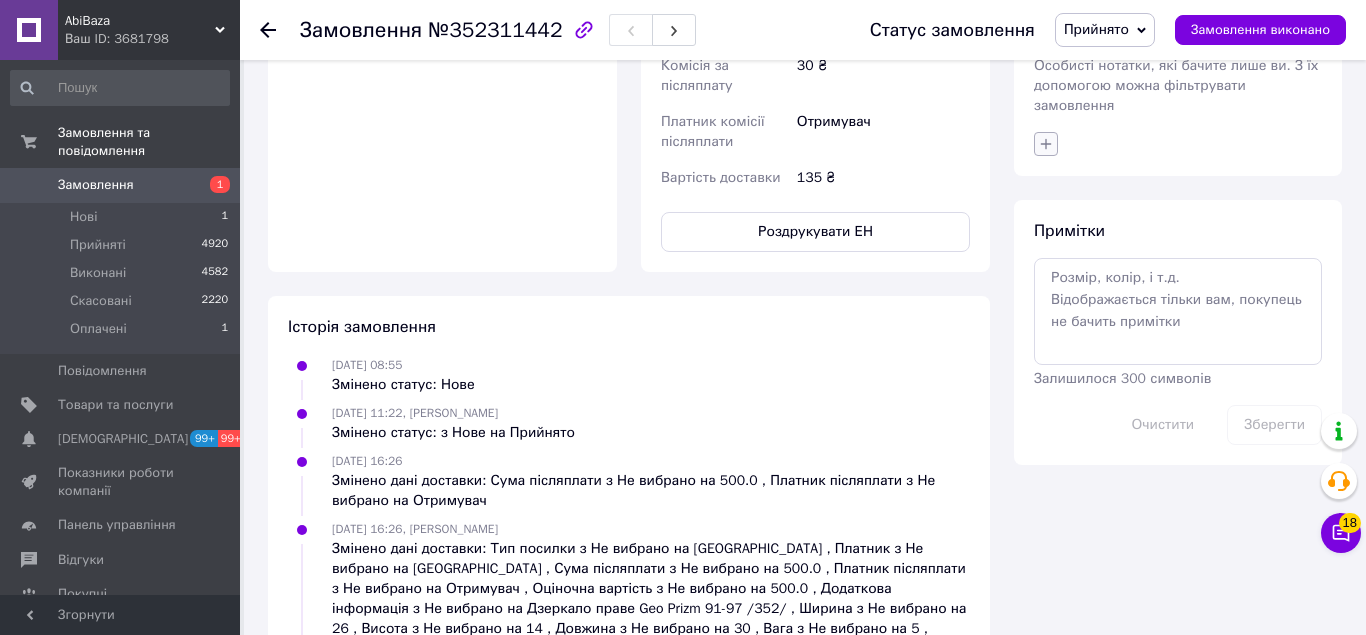 click at bounding box center (1046, 144) 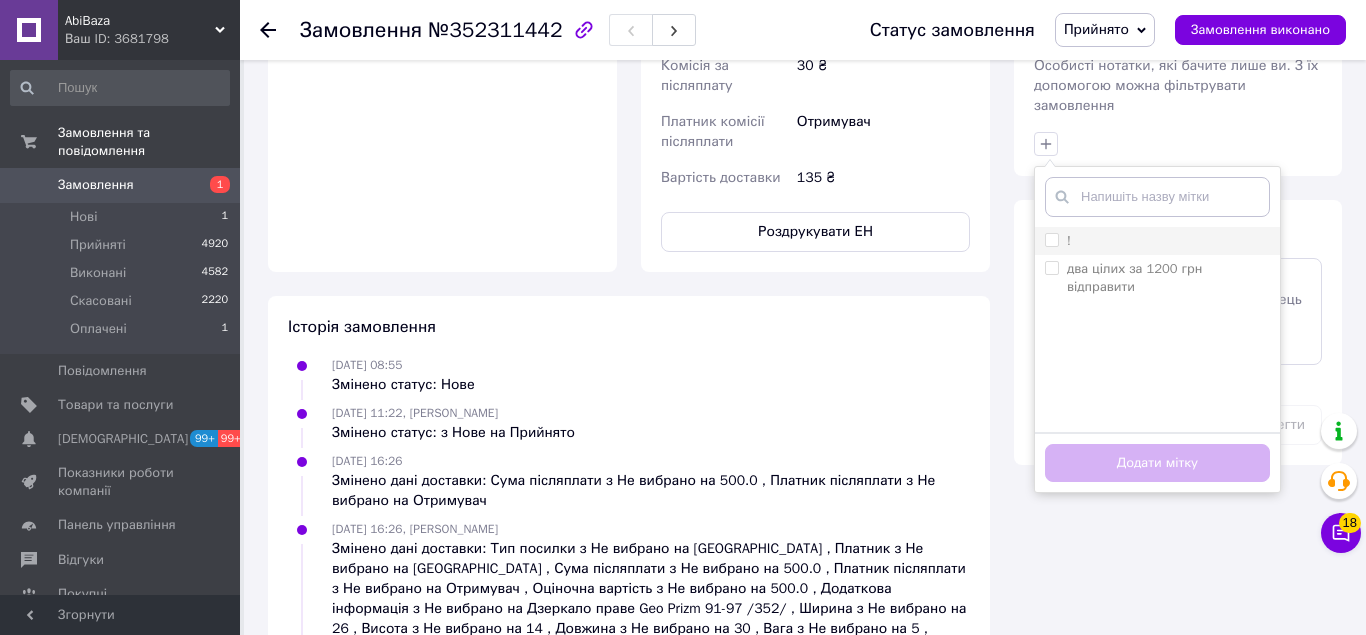 click on "!" at bounding box center (1051, 239) 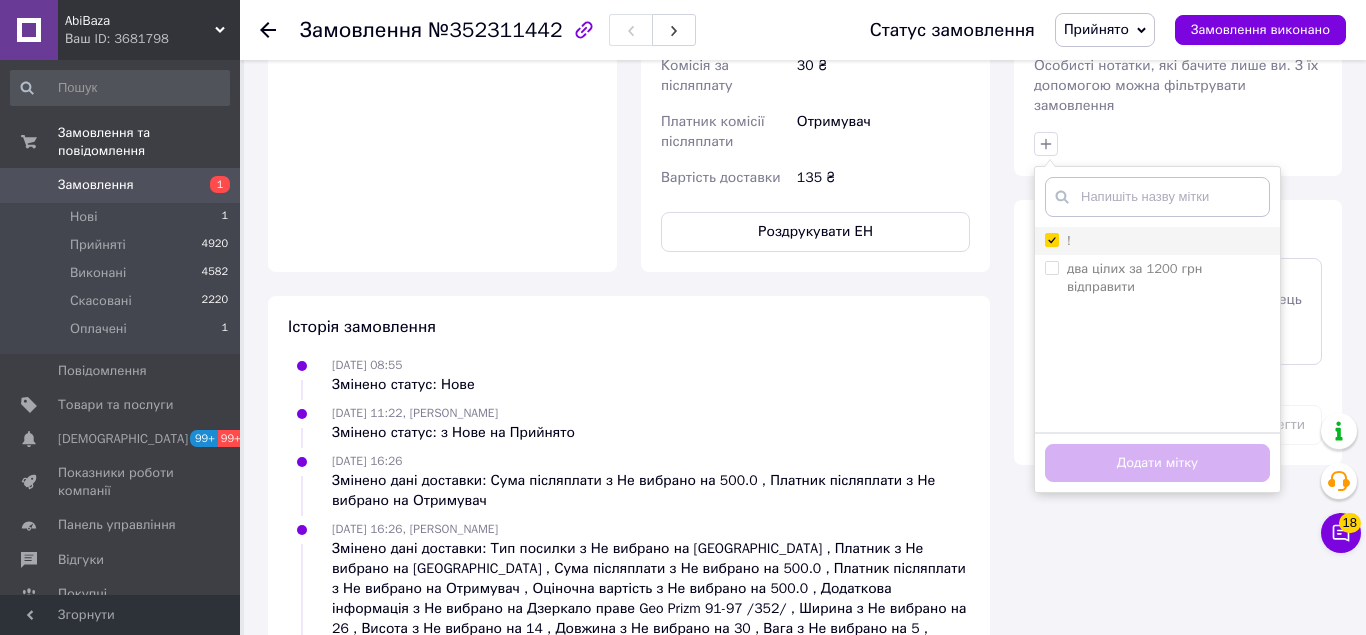 checkbox on "true" 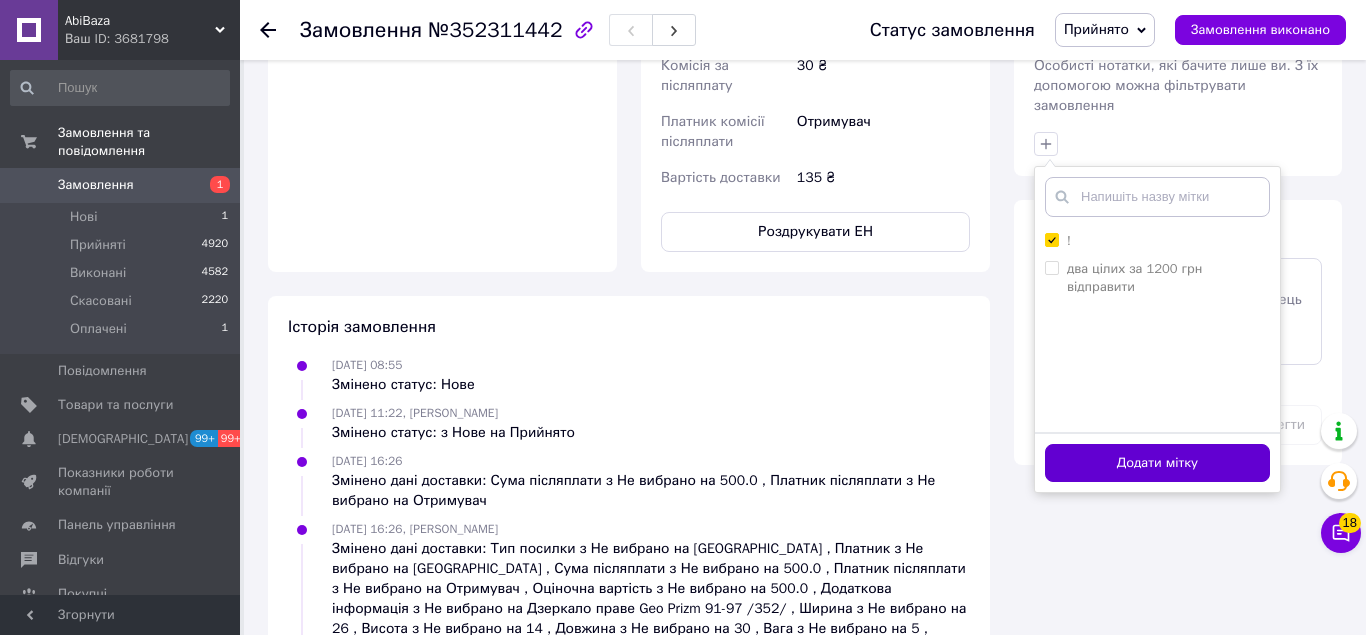 click on "Додати мітку" at bounding box center (1157, 463) 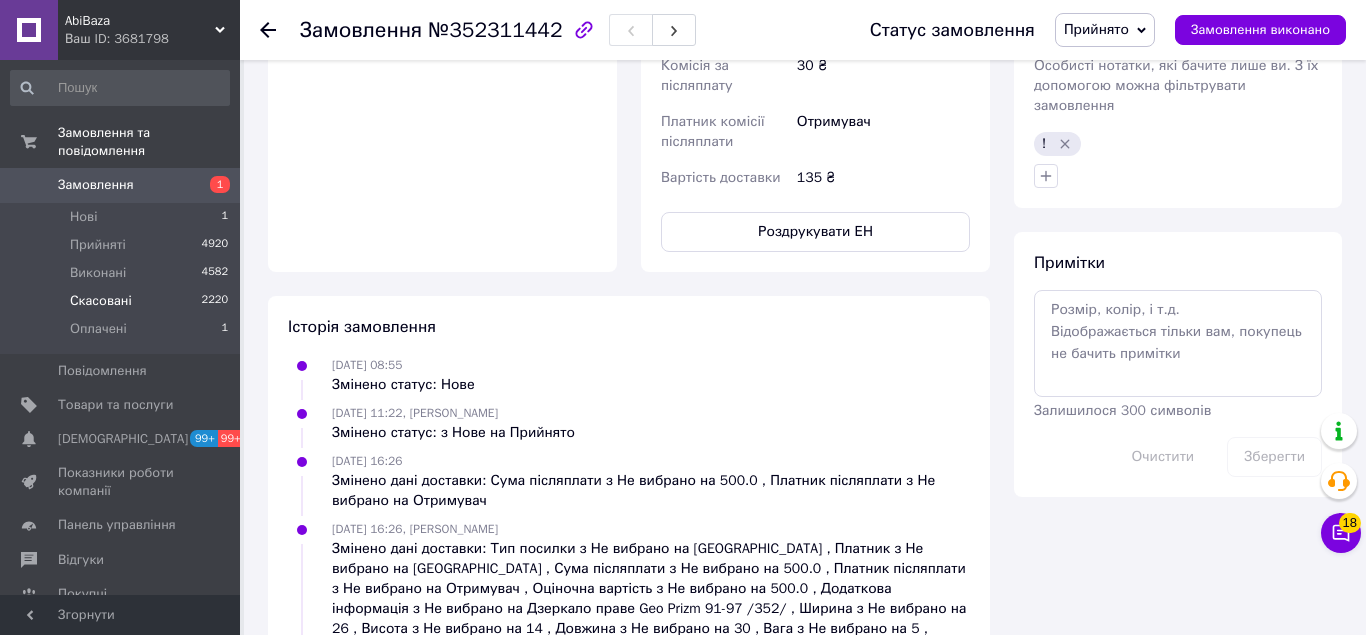 click on "Скасовані" at bounding box center (101, 301) 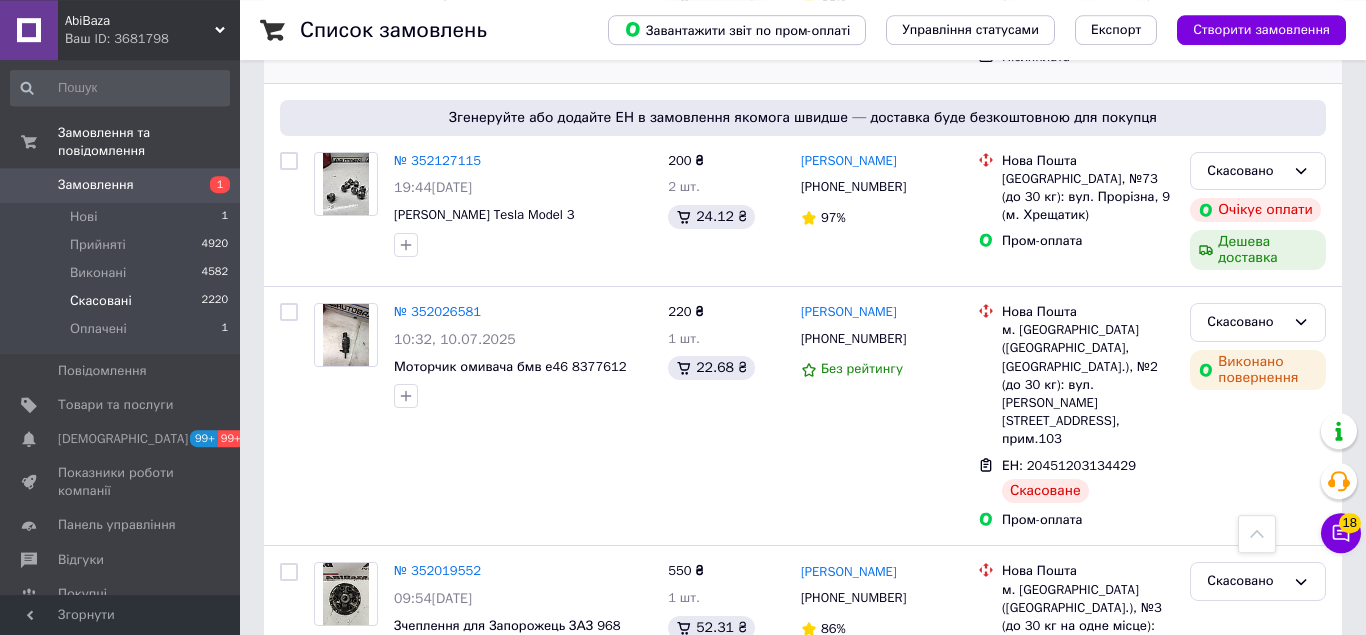 scroll, scrollTop: 1224, scrollLeft: 0, axis: vertical 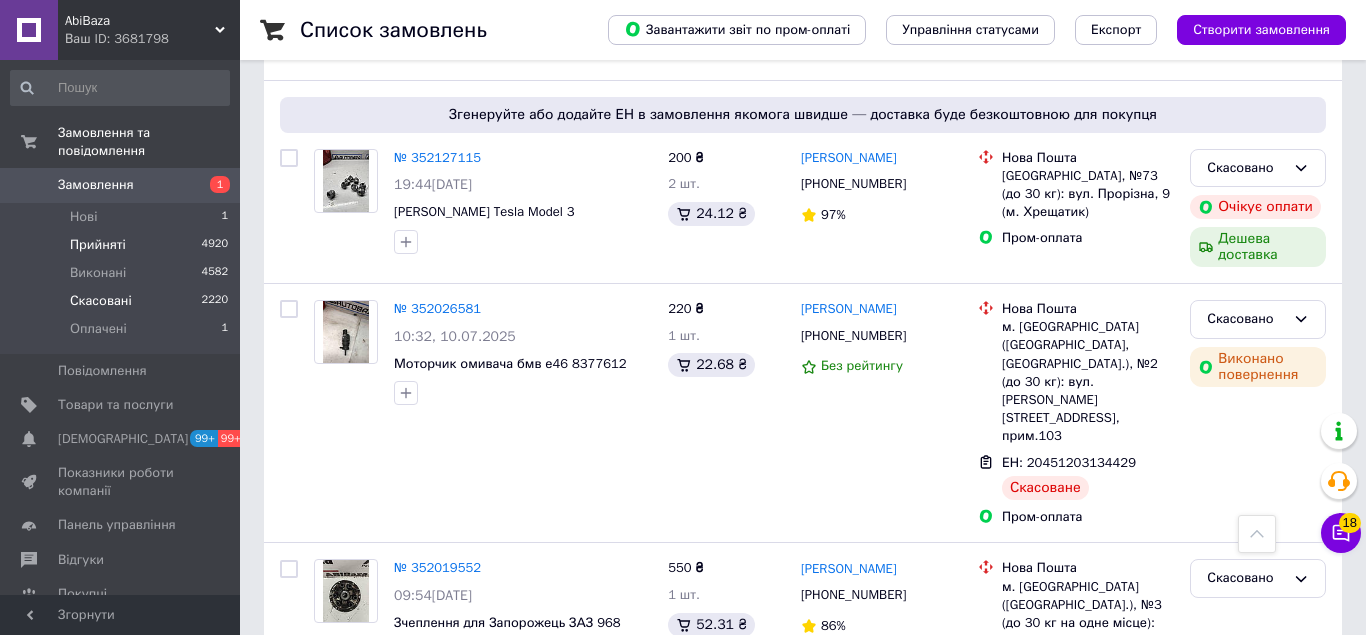 click on "Прийняті" at bounding box center [98, 245] 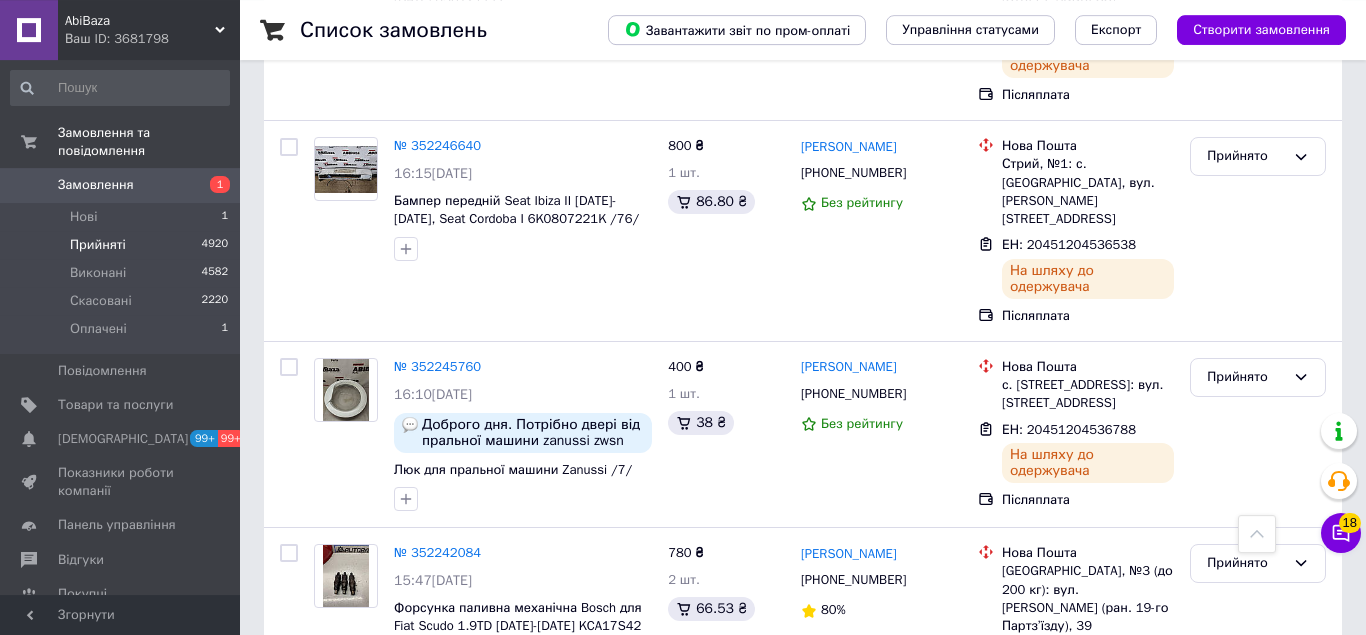 scroll, scrollTop: 3845, scrollLeft: 0, axis: vertical 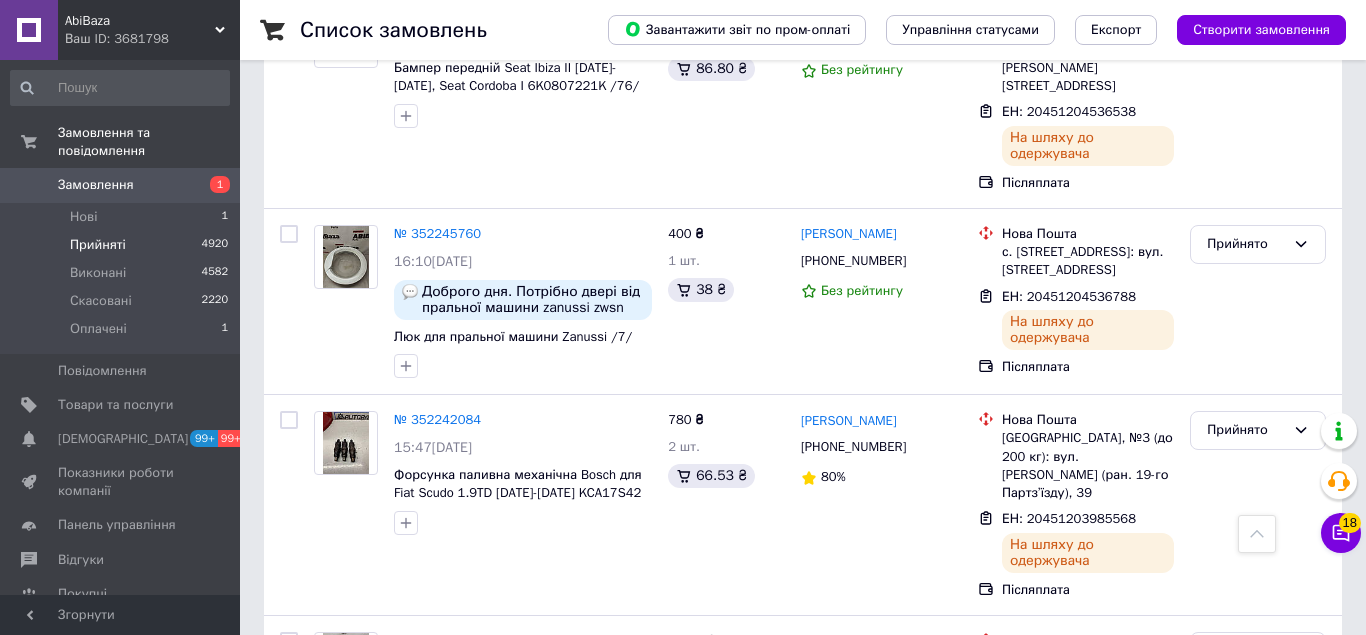 click on "2" at bounding box center (327, 828) 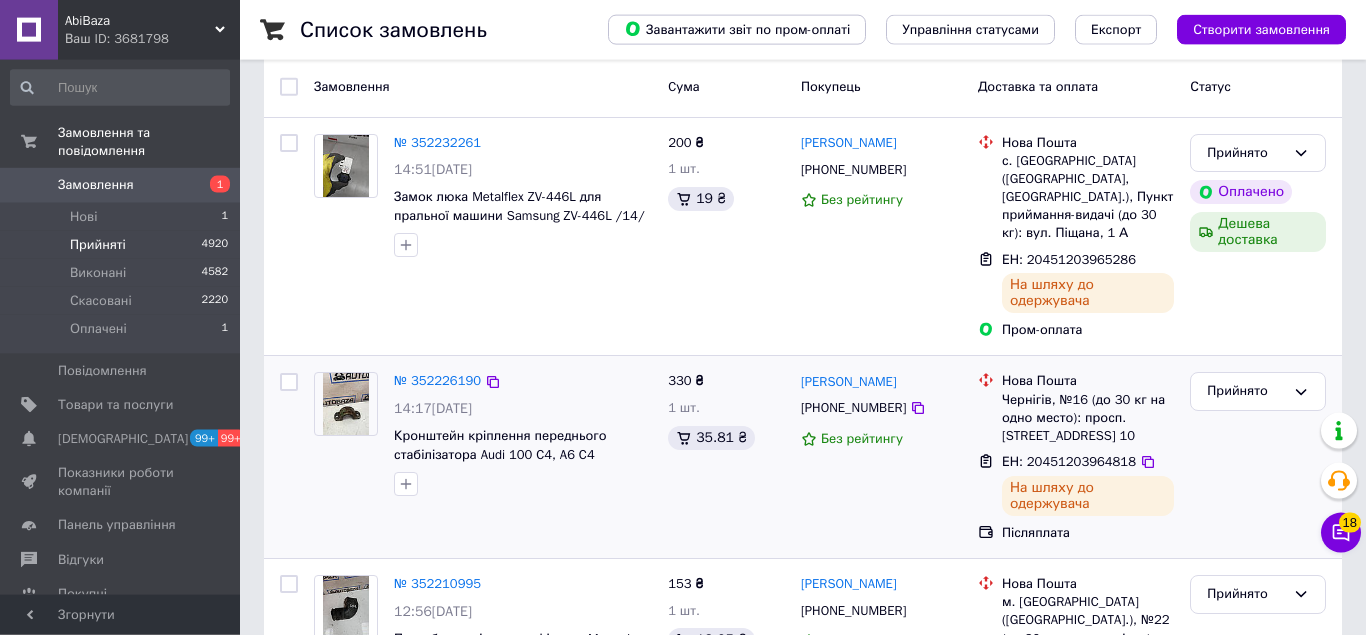 scroll, scrollTop: 408, scrollLeft: 0, axis: vertical 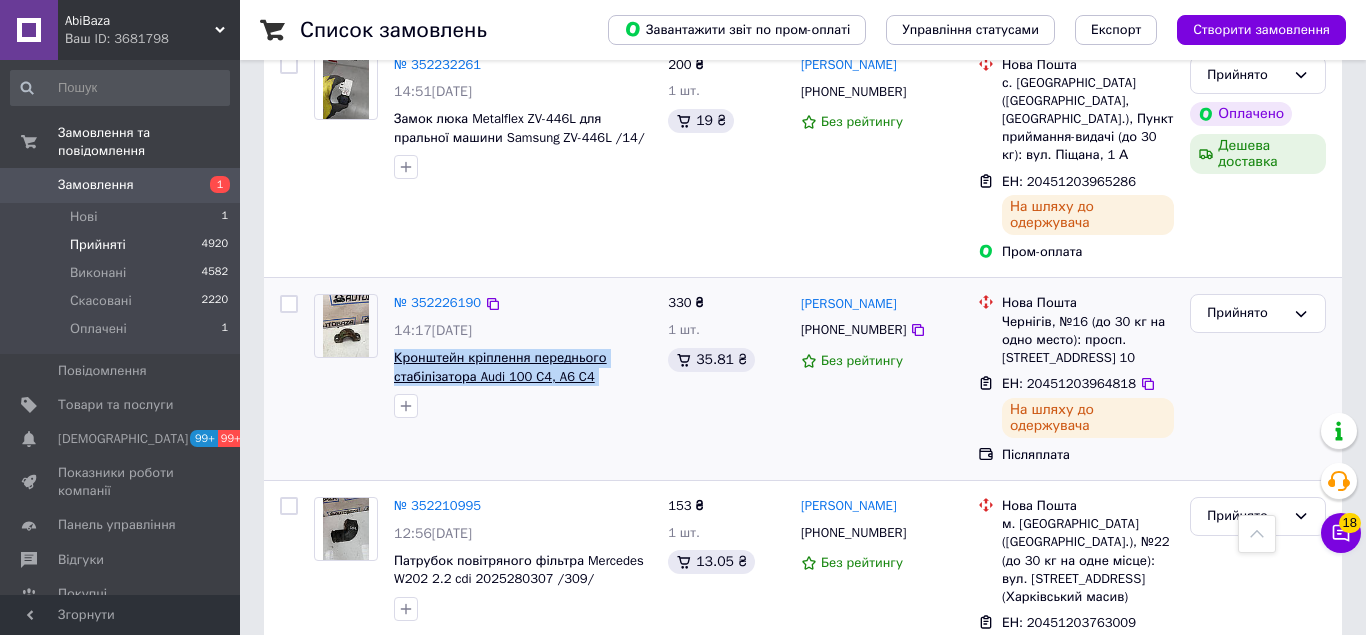 drag, startPoint x: 604, startPoint y: 357, endPoint x: 394, endPoint y: 342, distance: 210.53503 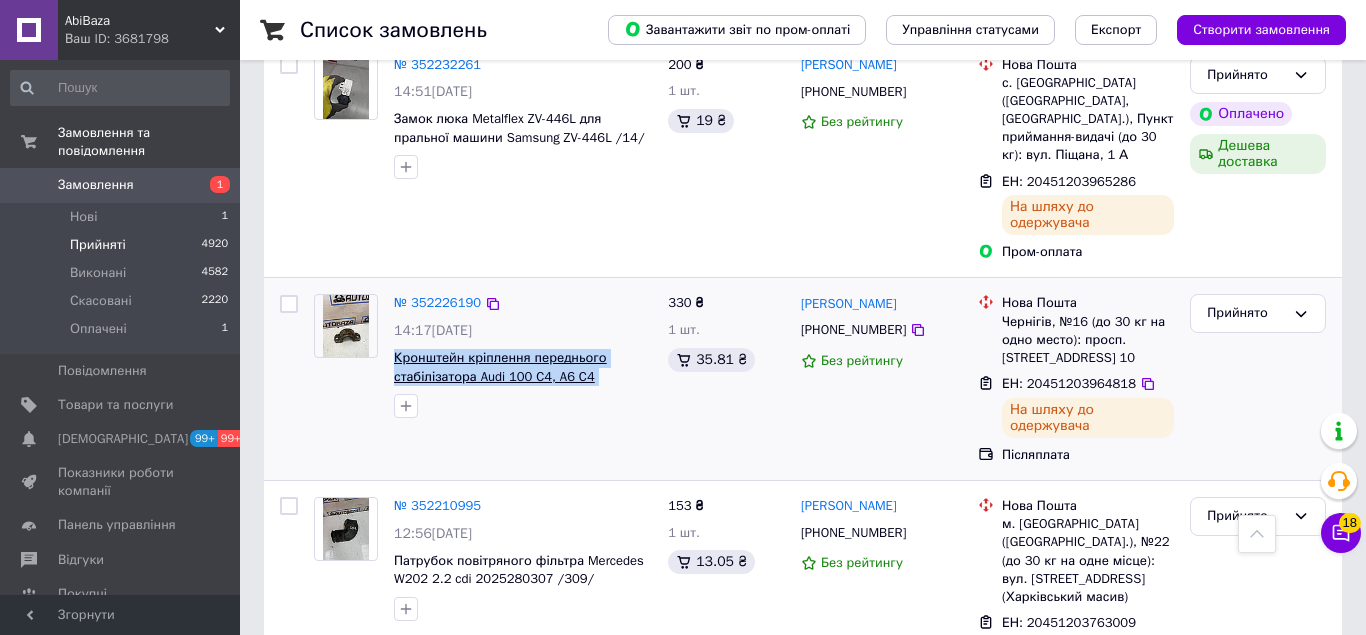 click on "Кронштейн кріплення переднього стабілізатора Audi 100 C4, A6 C4 4A0411336D" at bounding box center [523, 367] 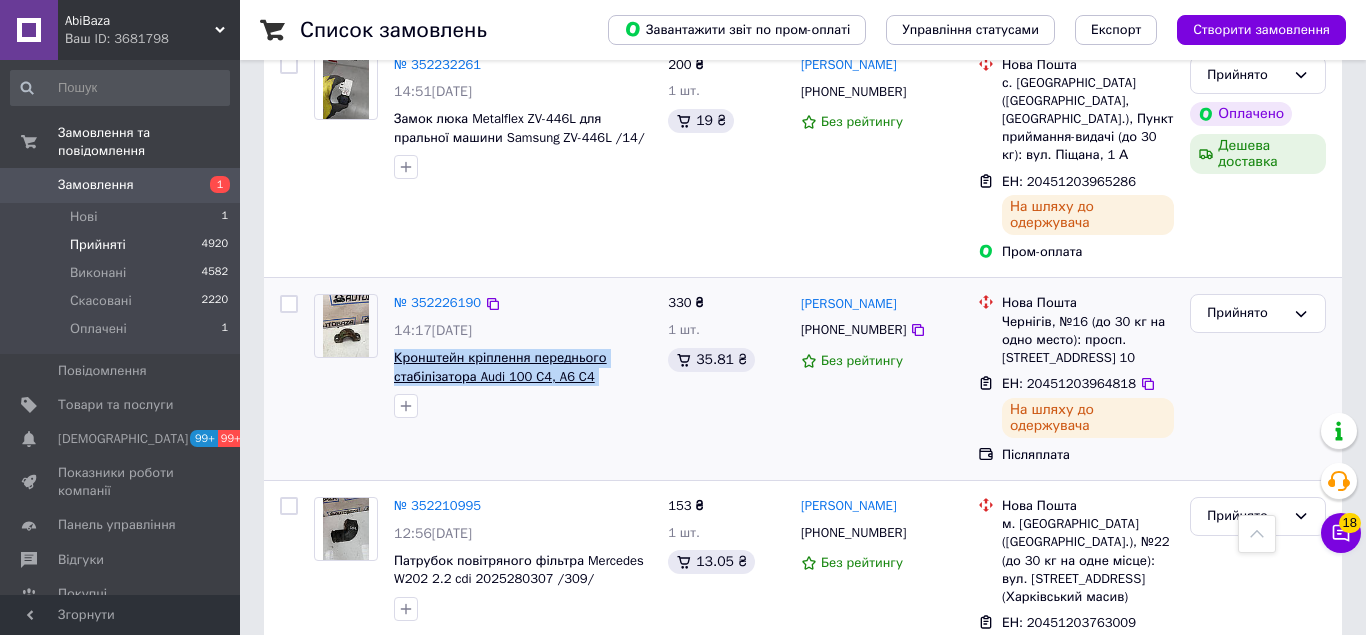 copy on "Кронштейн кріплення переднього стабілізатора Audi 100 C4, A6 C4" 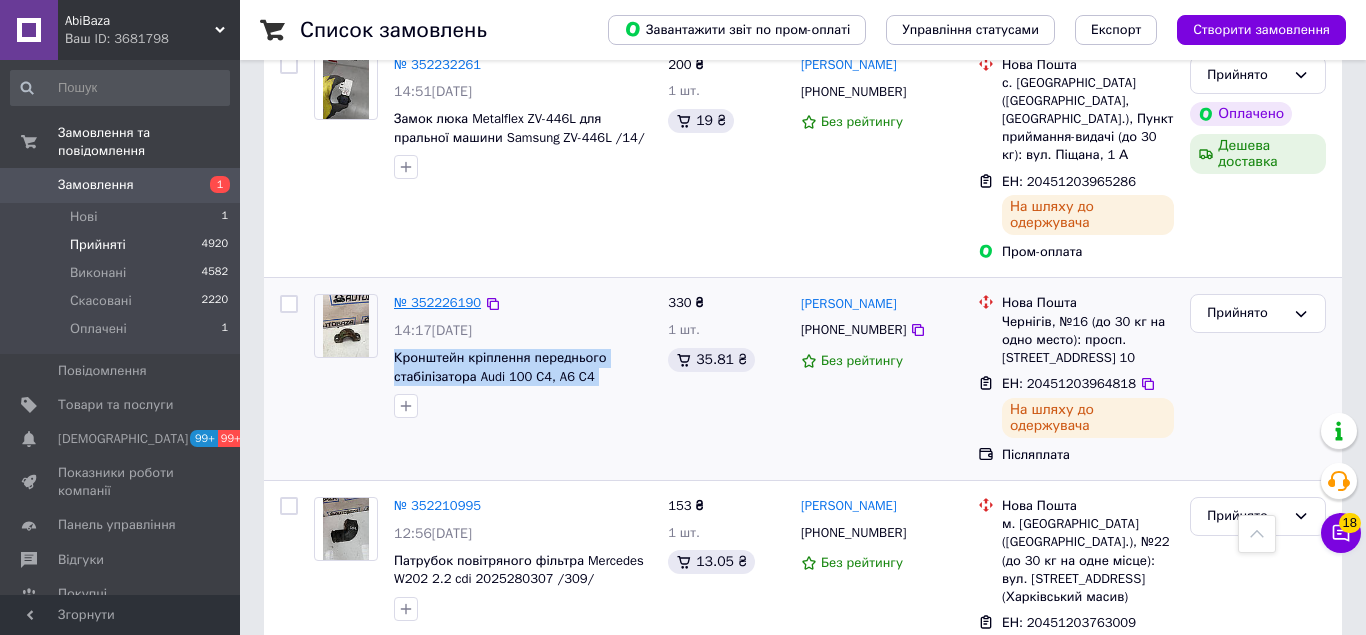 click on "№ 352226190" at bounding box center (437, 302) 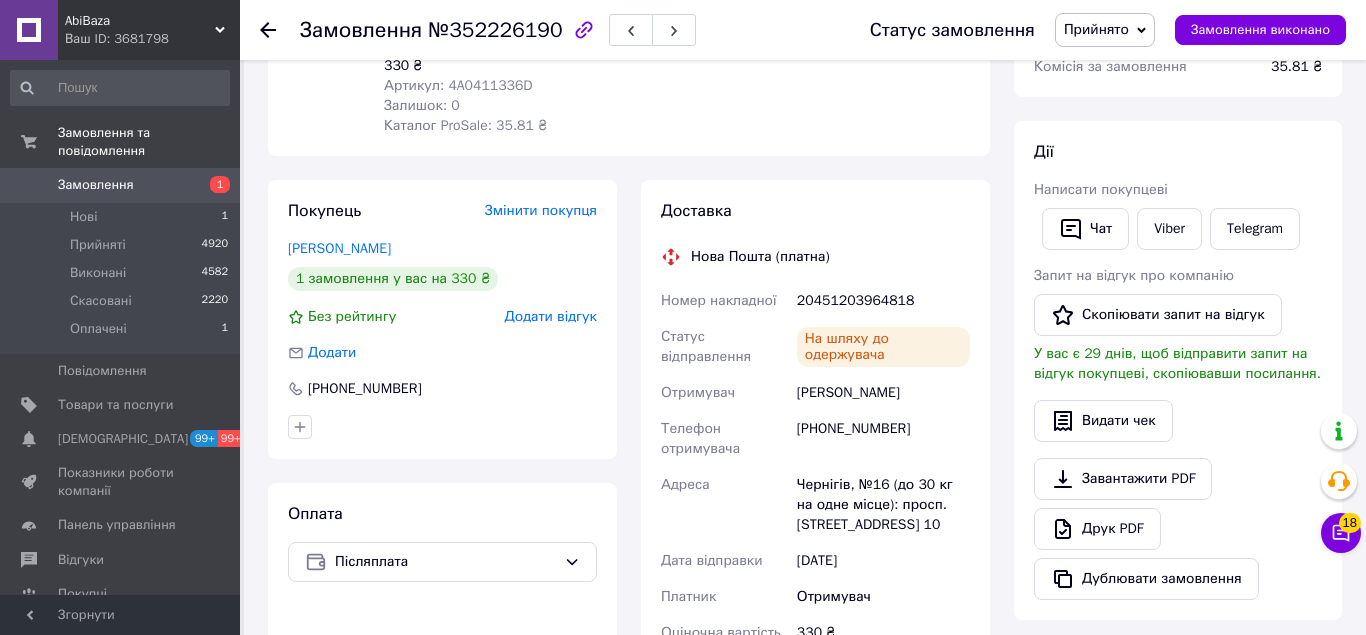 scroll, scrollTop: 0, scrollLeft: 0, axis: both 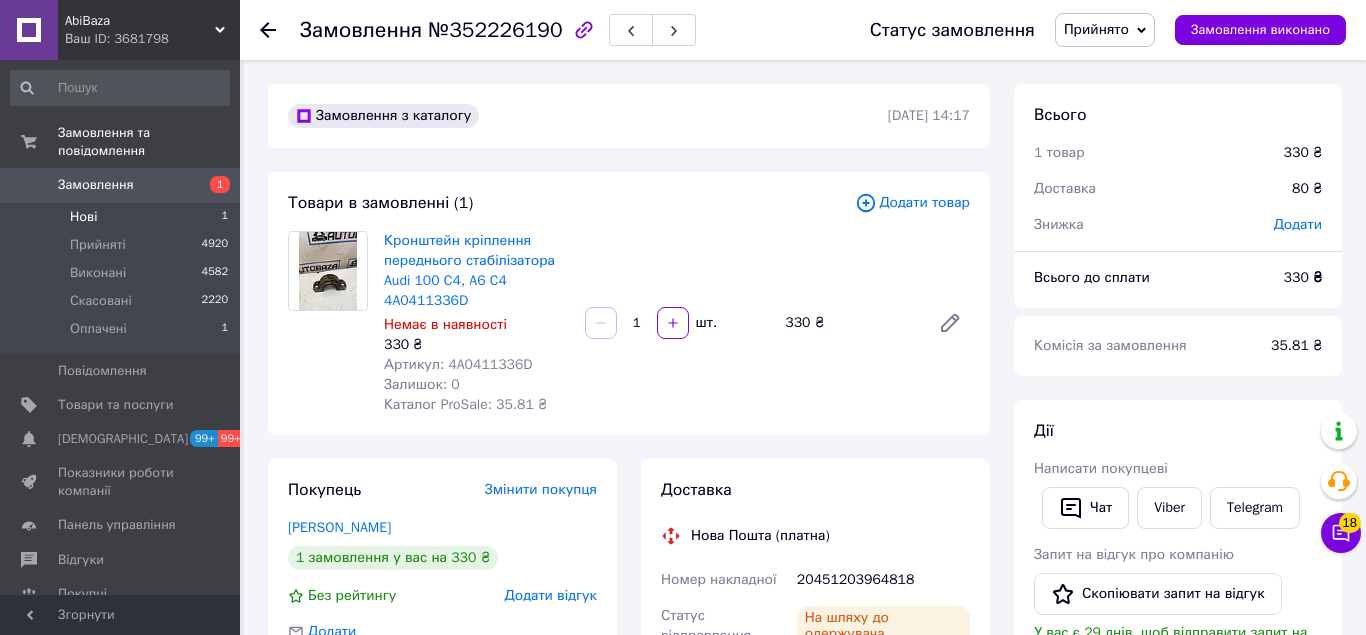 click on "Нові" at bounding box center [83, 217] 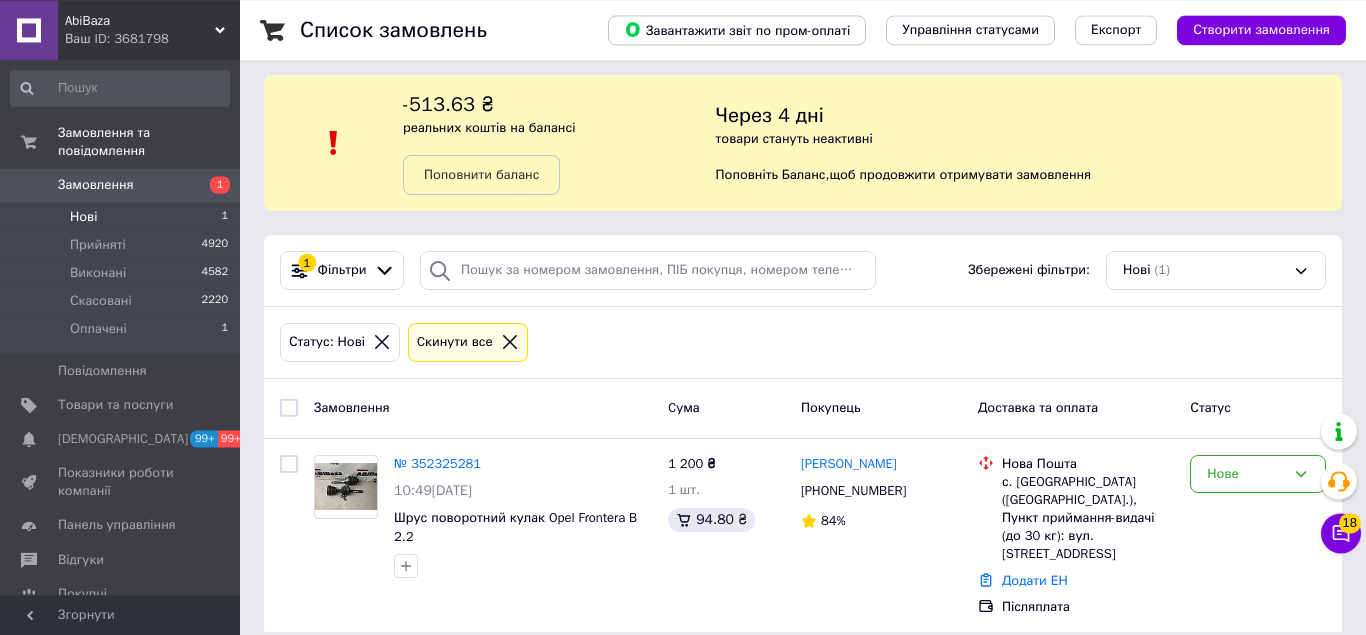 scroll, scrollTop: 12, scrollLeft: 0, axis: vertical 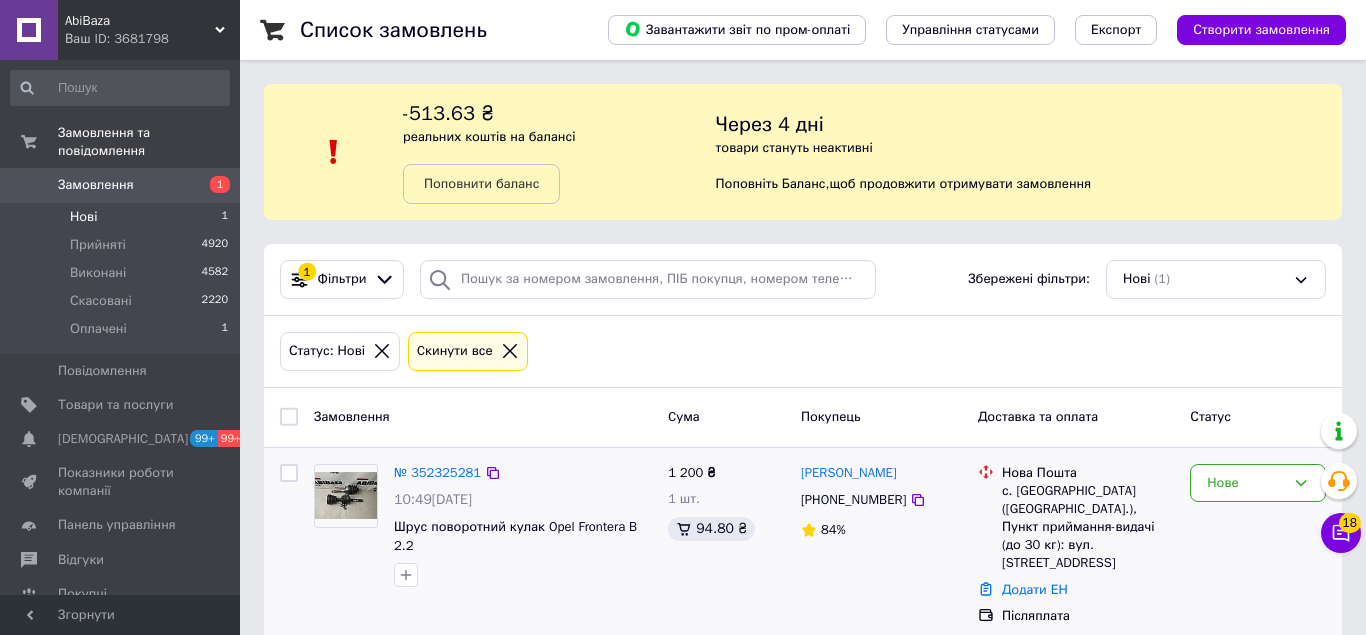 click at bounding box center (346, 495) 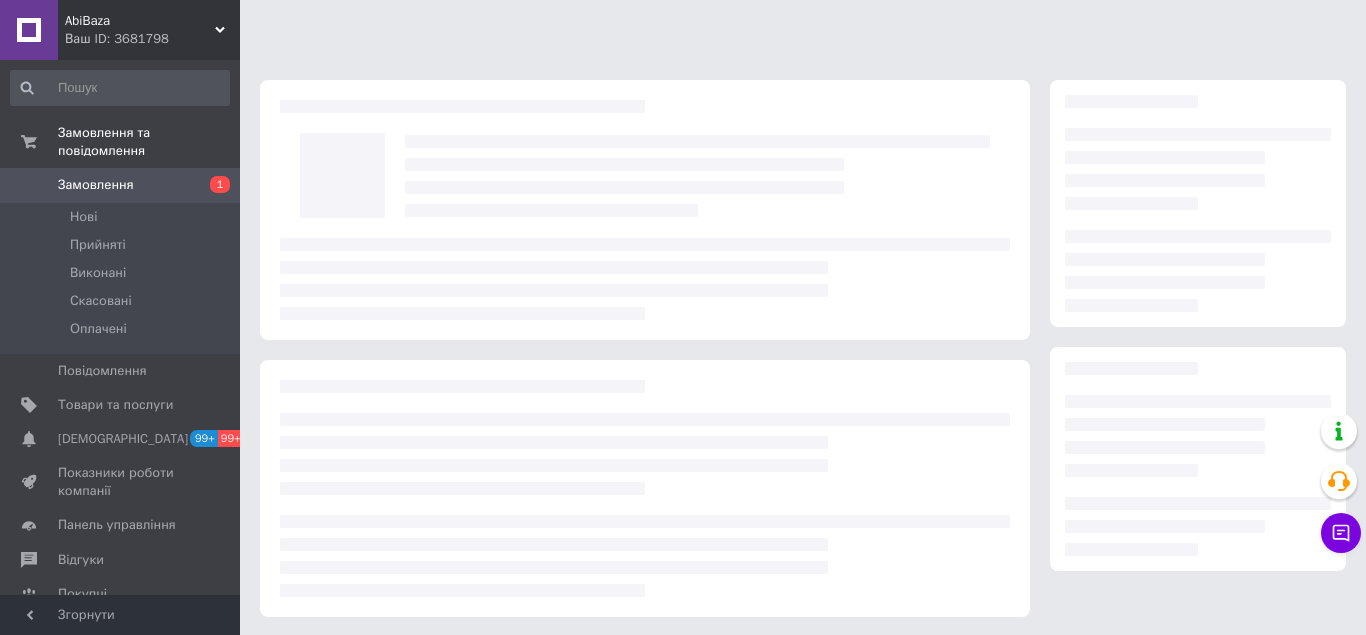 scroll, scrollTop: 0, scrollLeft: 0, axis: both 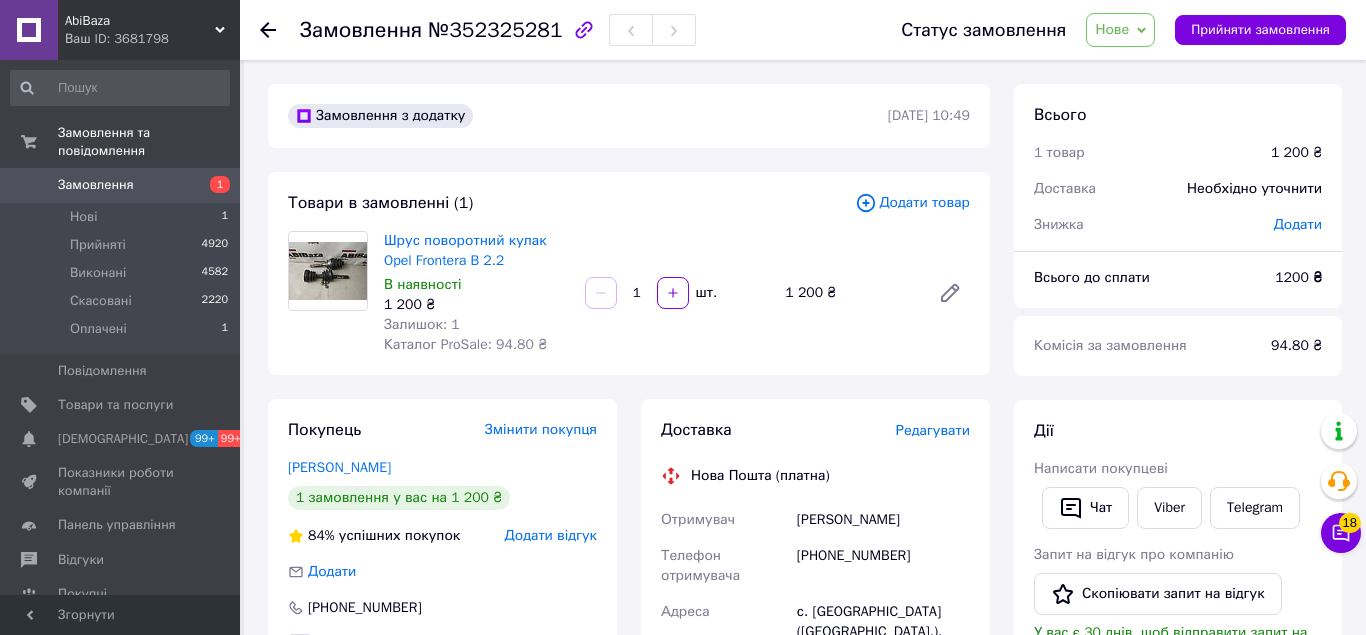 click at bounding box center [328, 271] 